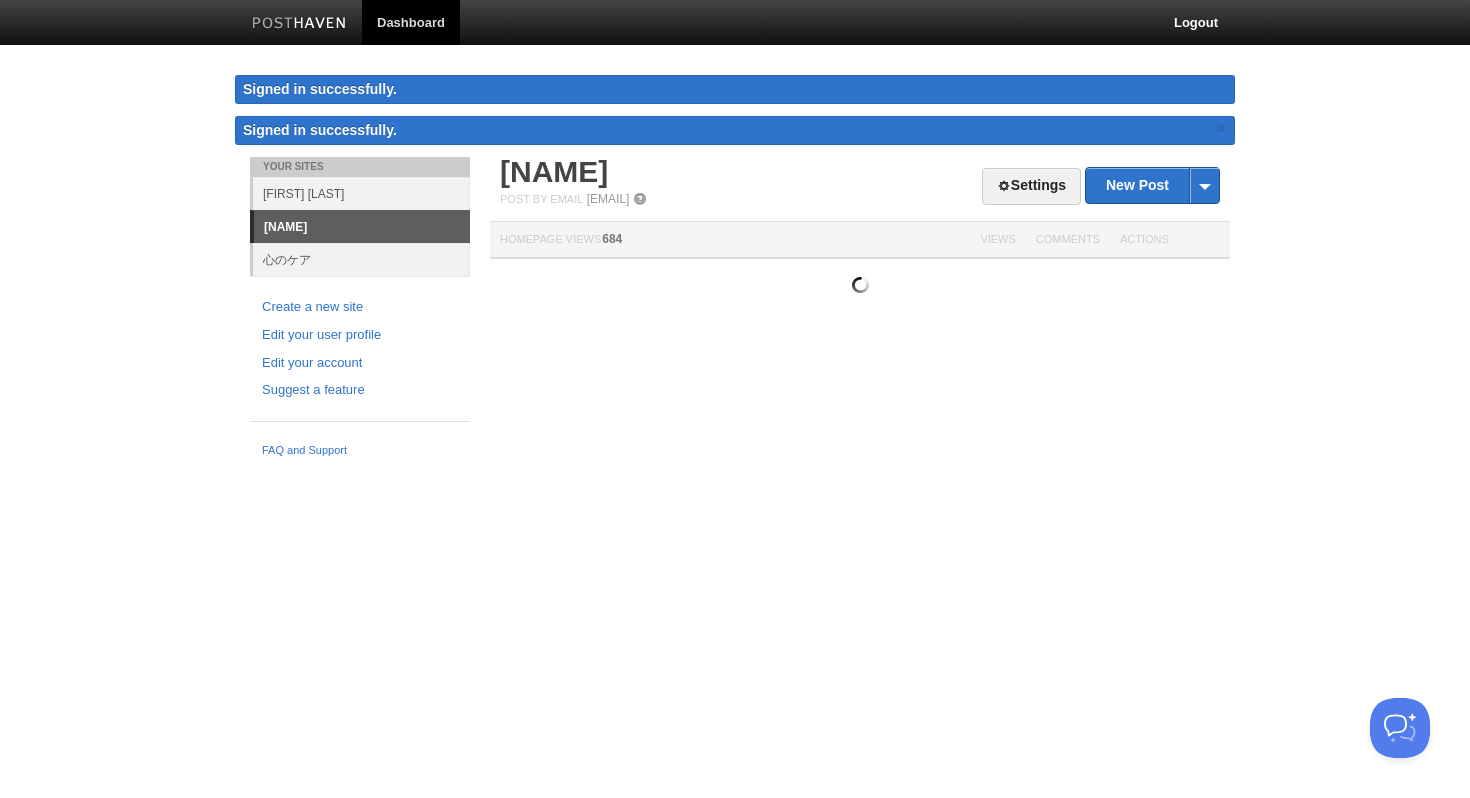 scroll, scrollTop: 0, scrollLeft: 0, axis: both 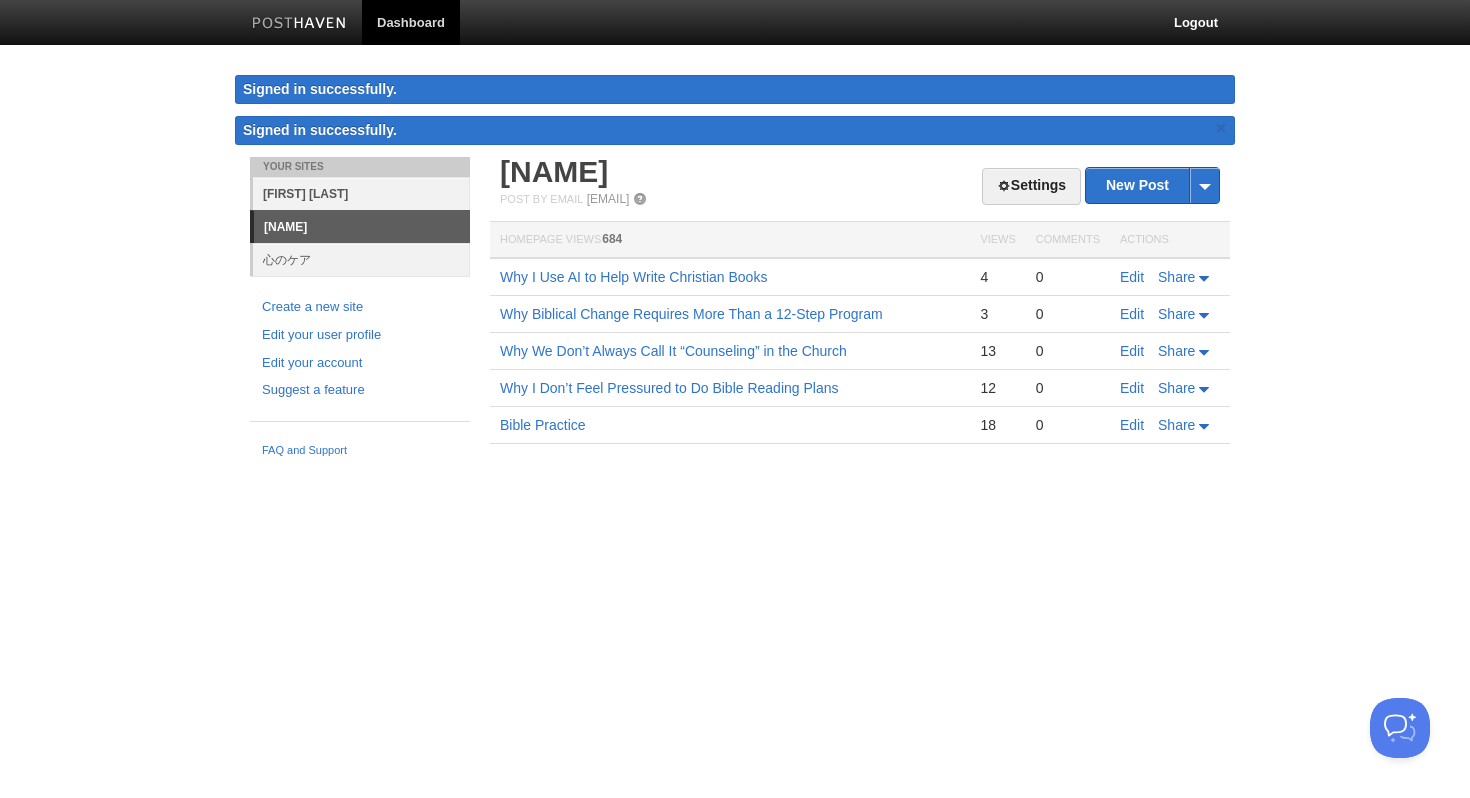 click on "[FIRST] [LAST]" at bounding box center (361, 193) 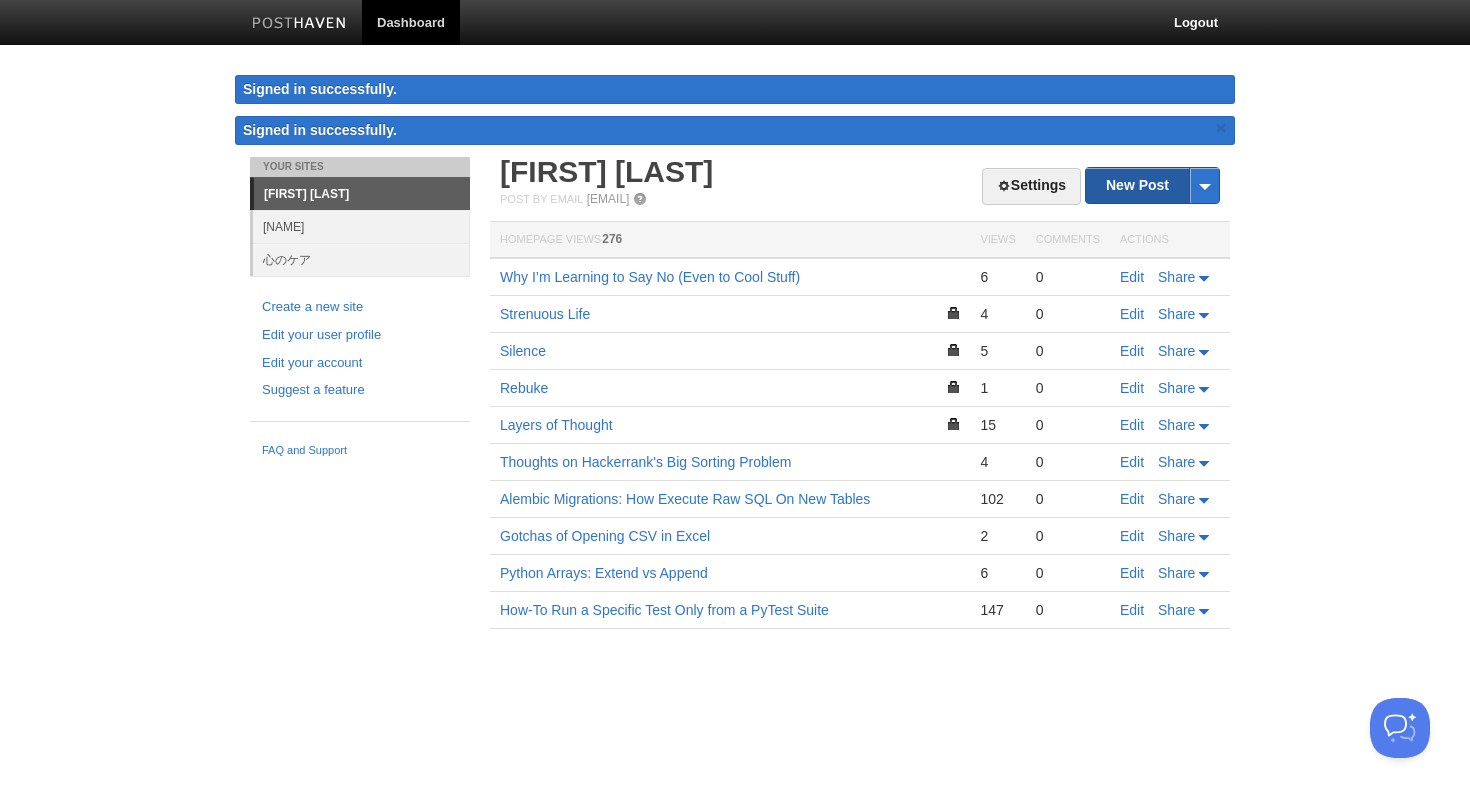 click on "New Post" at bounding box center (1152, 185) 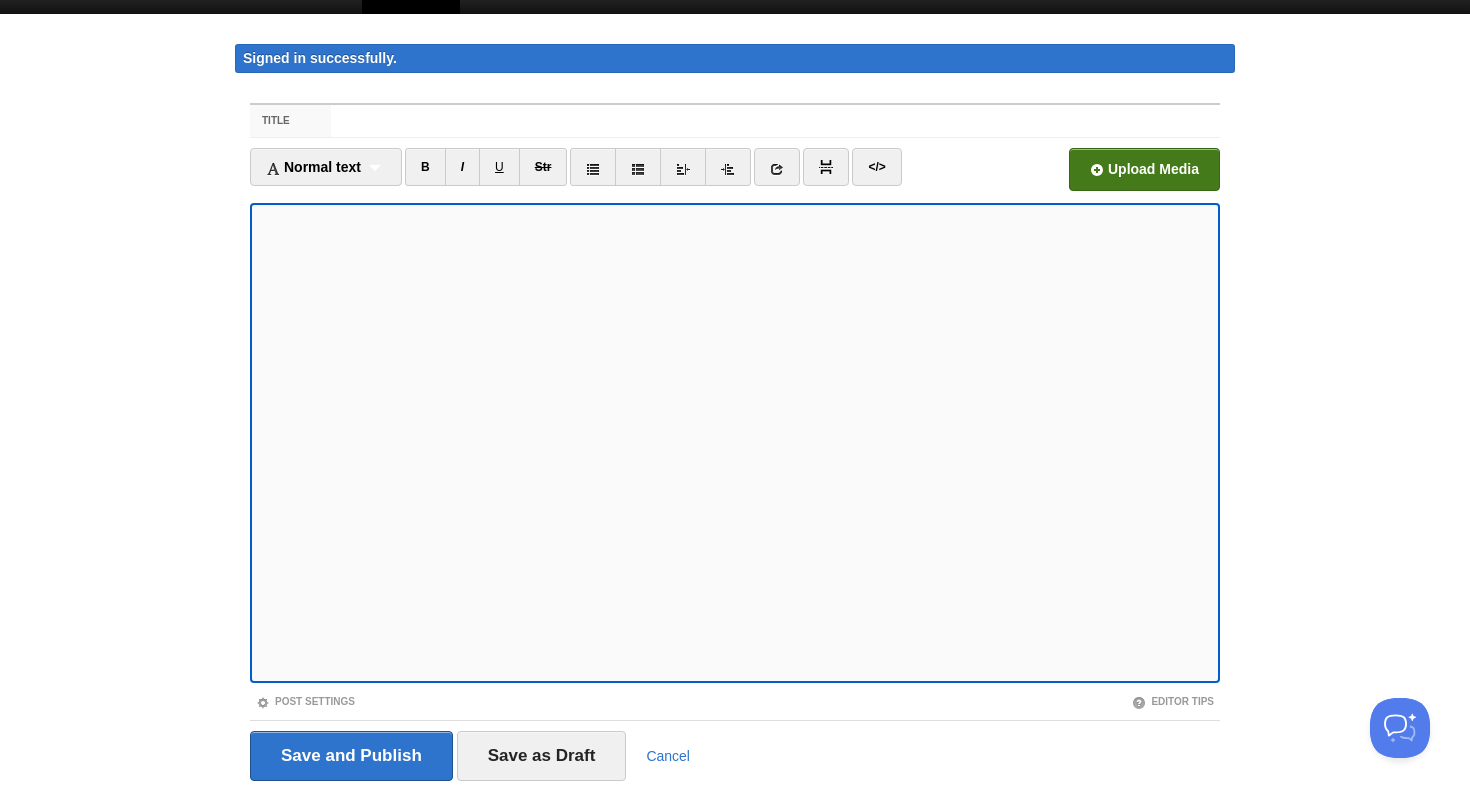 scroll, scrollTop: 25, scrollLeft: 0, axis: vertical 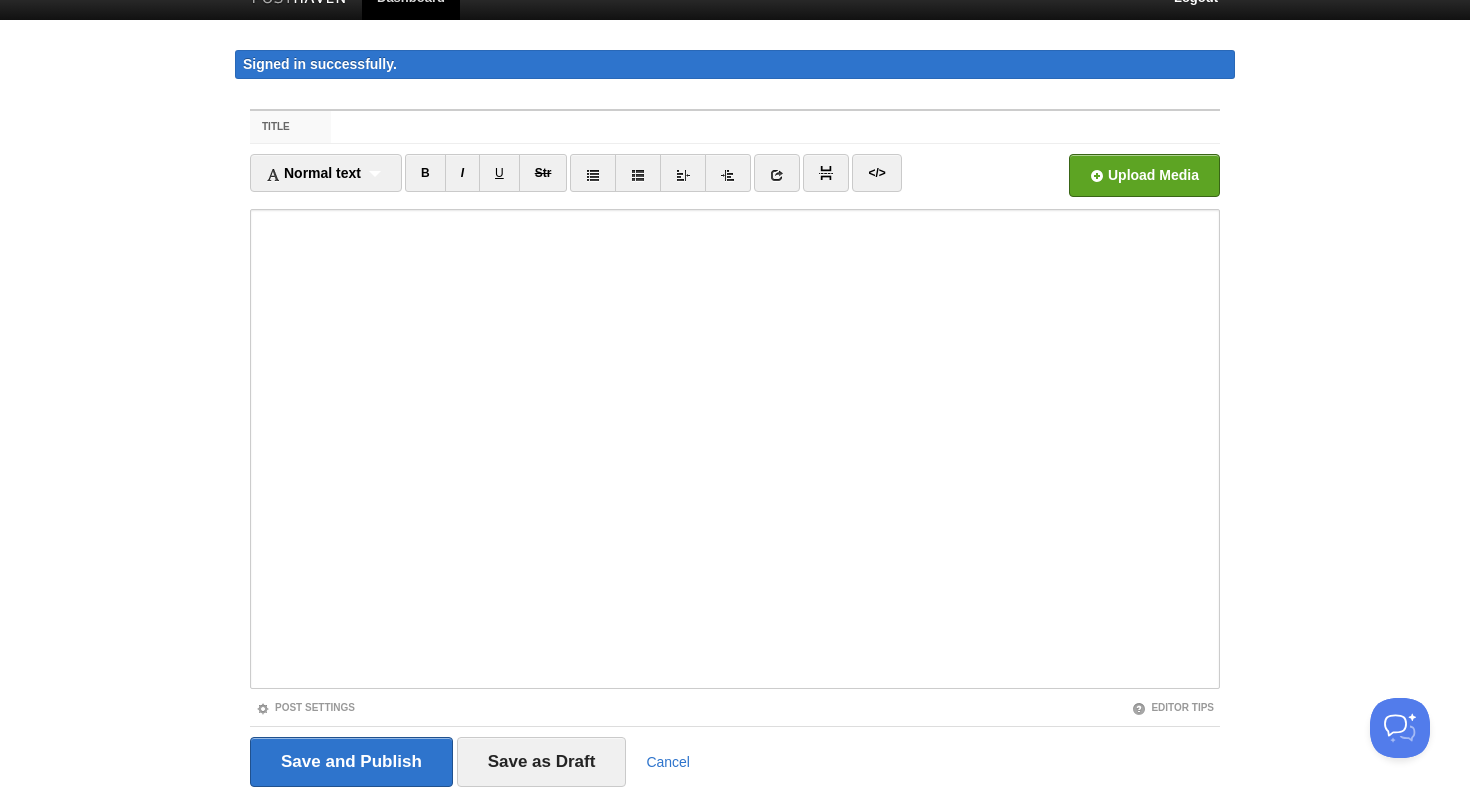 click at bounding box center [735, 449] 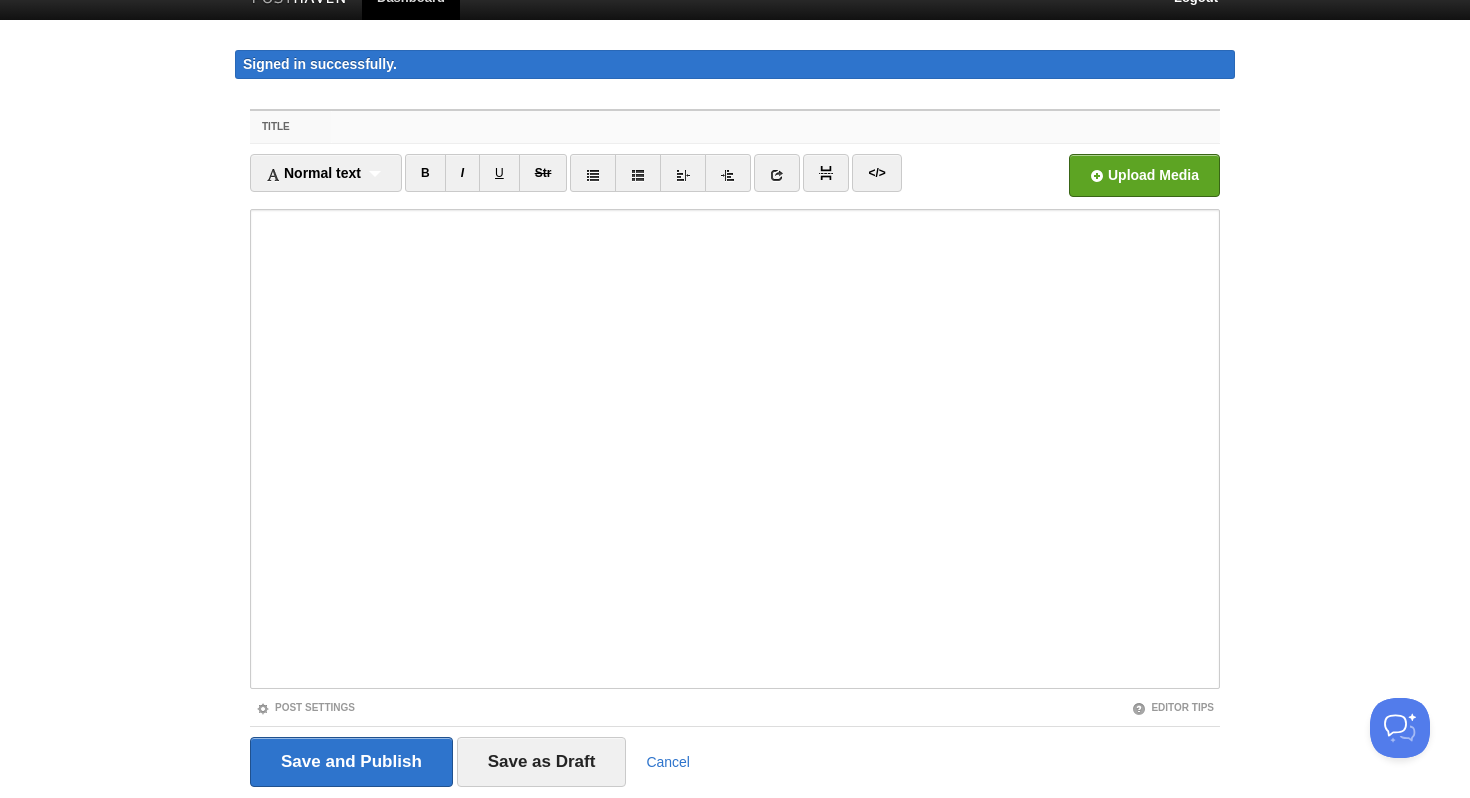 click on "Title" at bounding box center [775, 127] 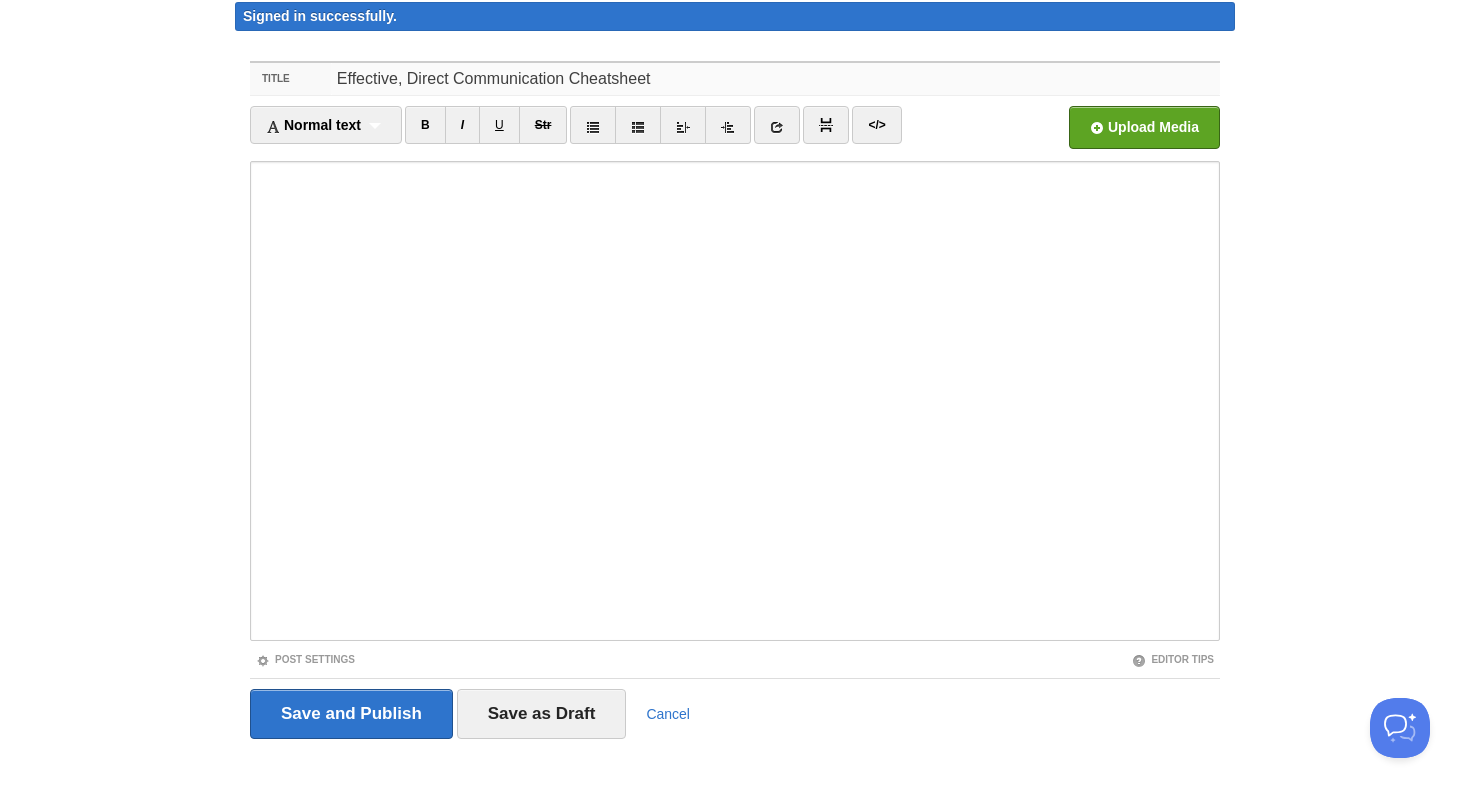 scroll, scrollTop: 74, scrollLeft: 0, axis: vertical 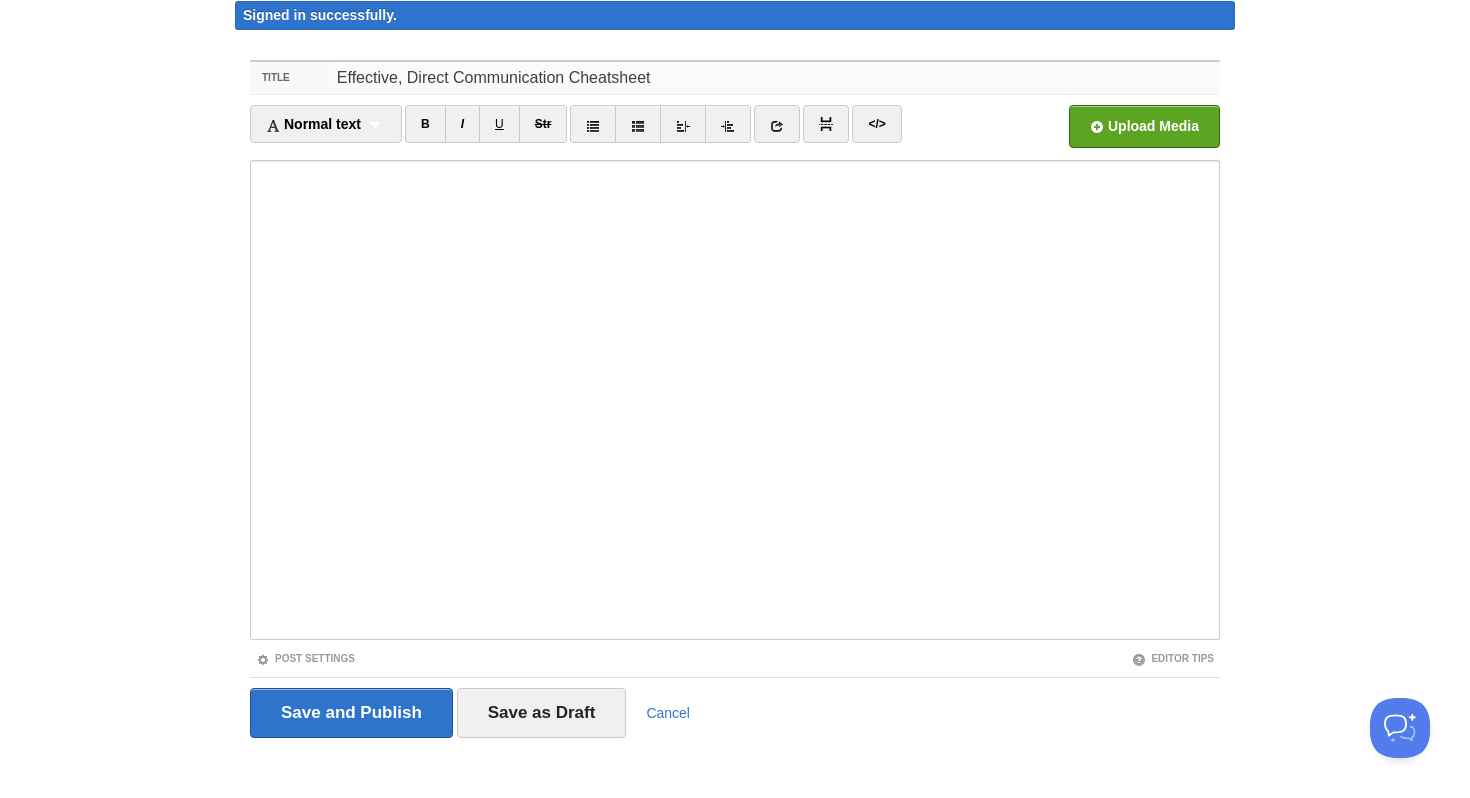 type on "Effective, Direct Communication Cheatsheet" 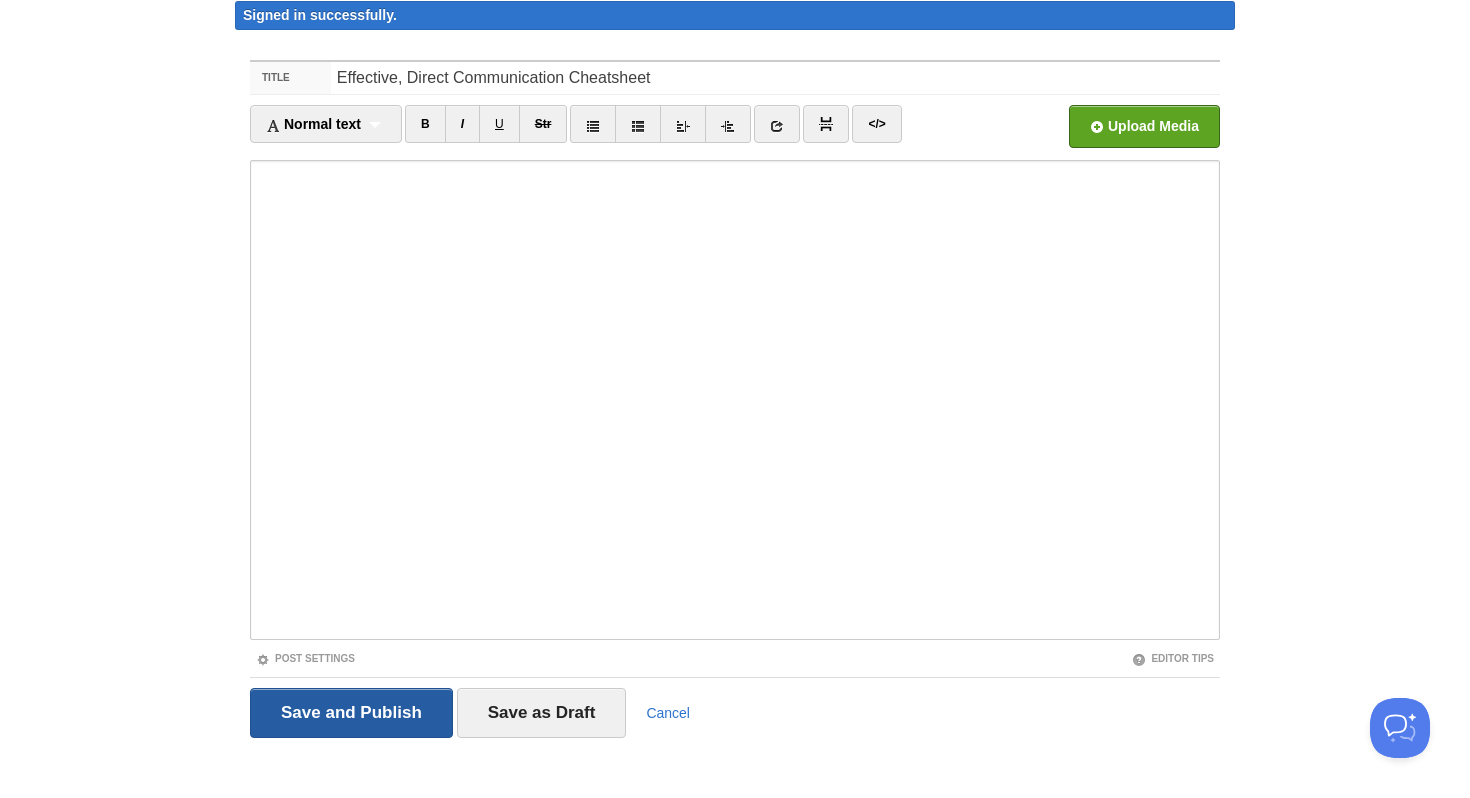 click on "Save and Publish" at bounding box center [351, 713] 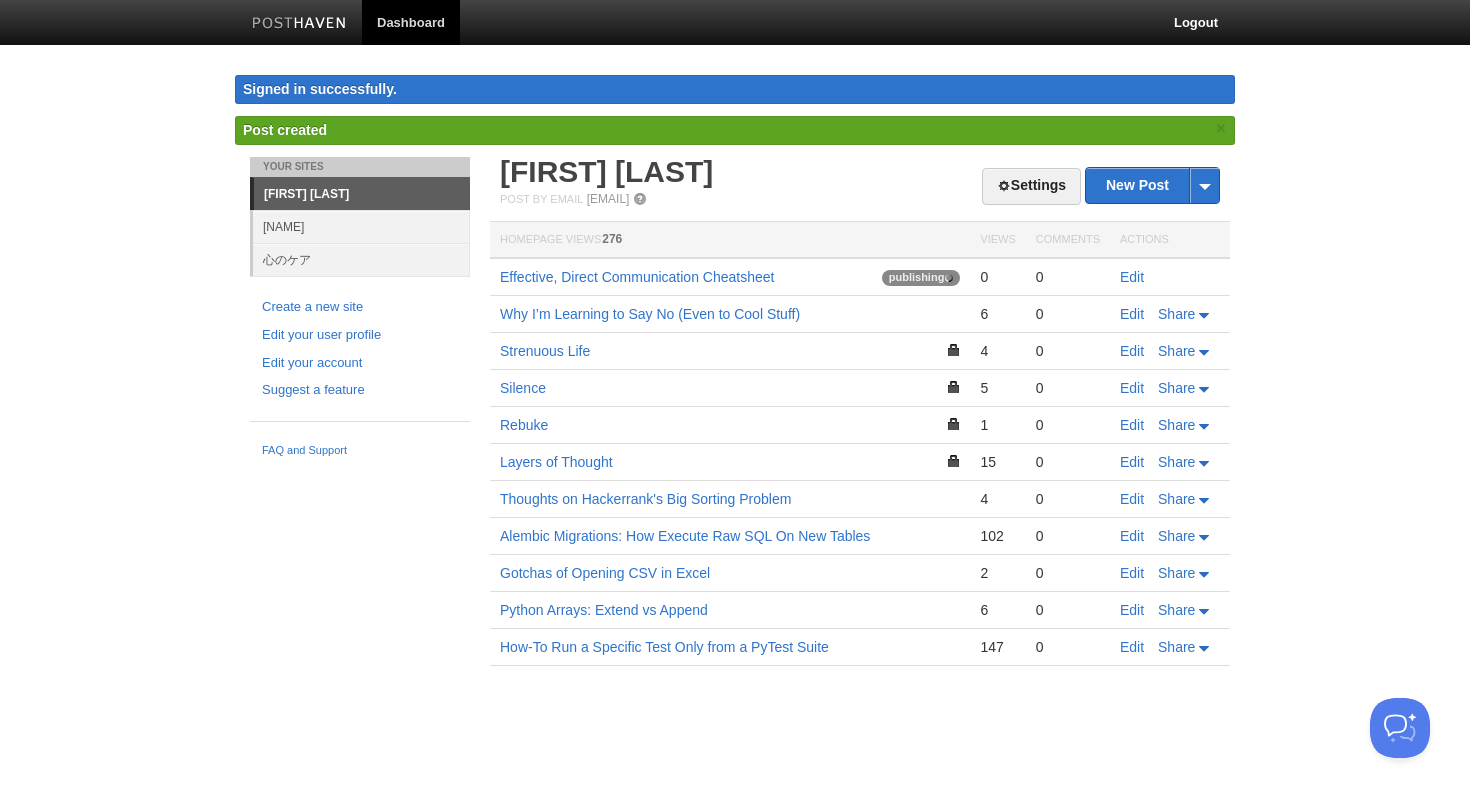 scroll, scrollTop: 0, scrollLeft: 0, axis: both 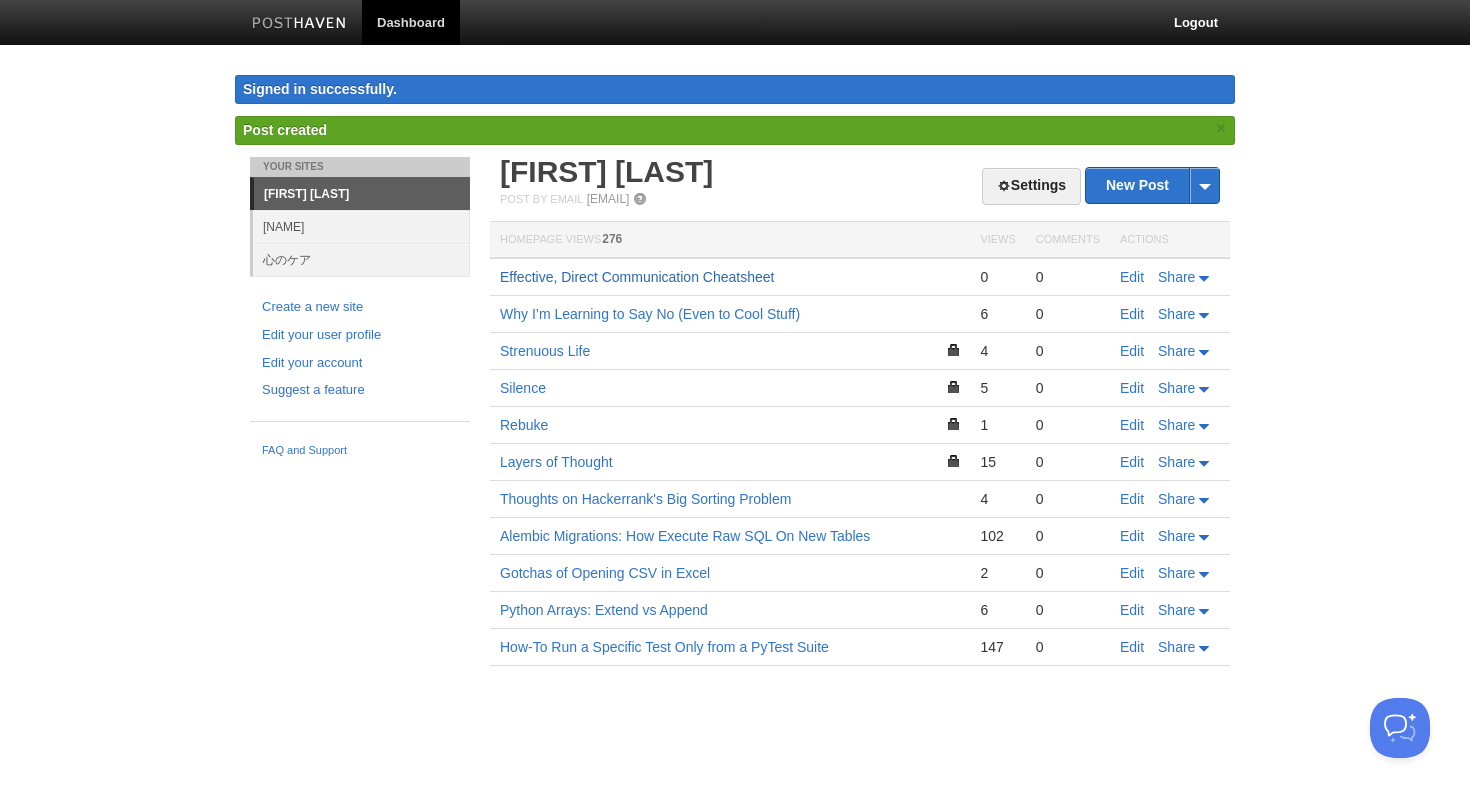 click on "Effective, Direct Communication Cheatsheet" at bounding box center [637, 277] 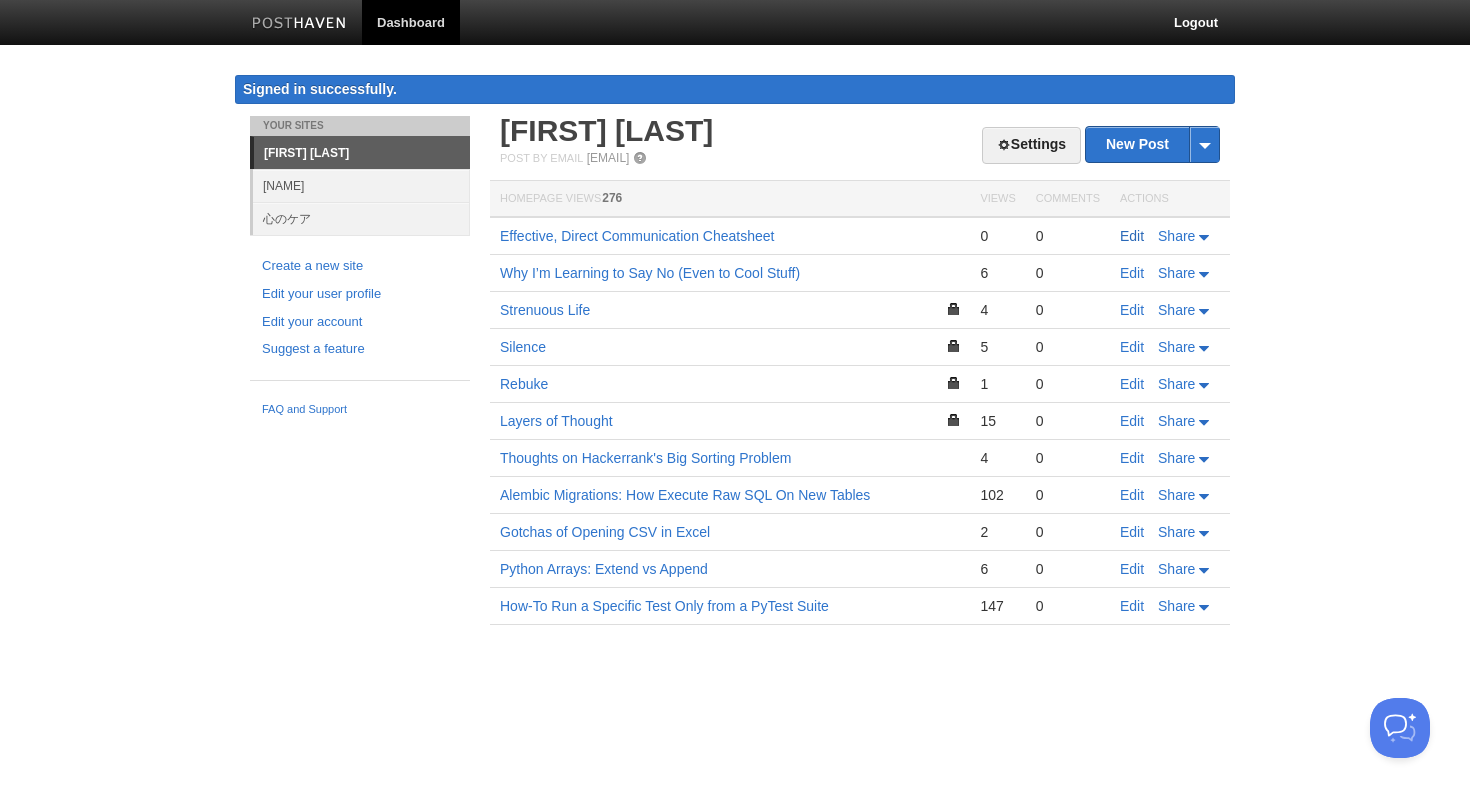click on "Edit" at bounding box center [1132, 236] 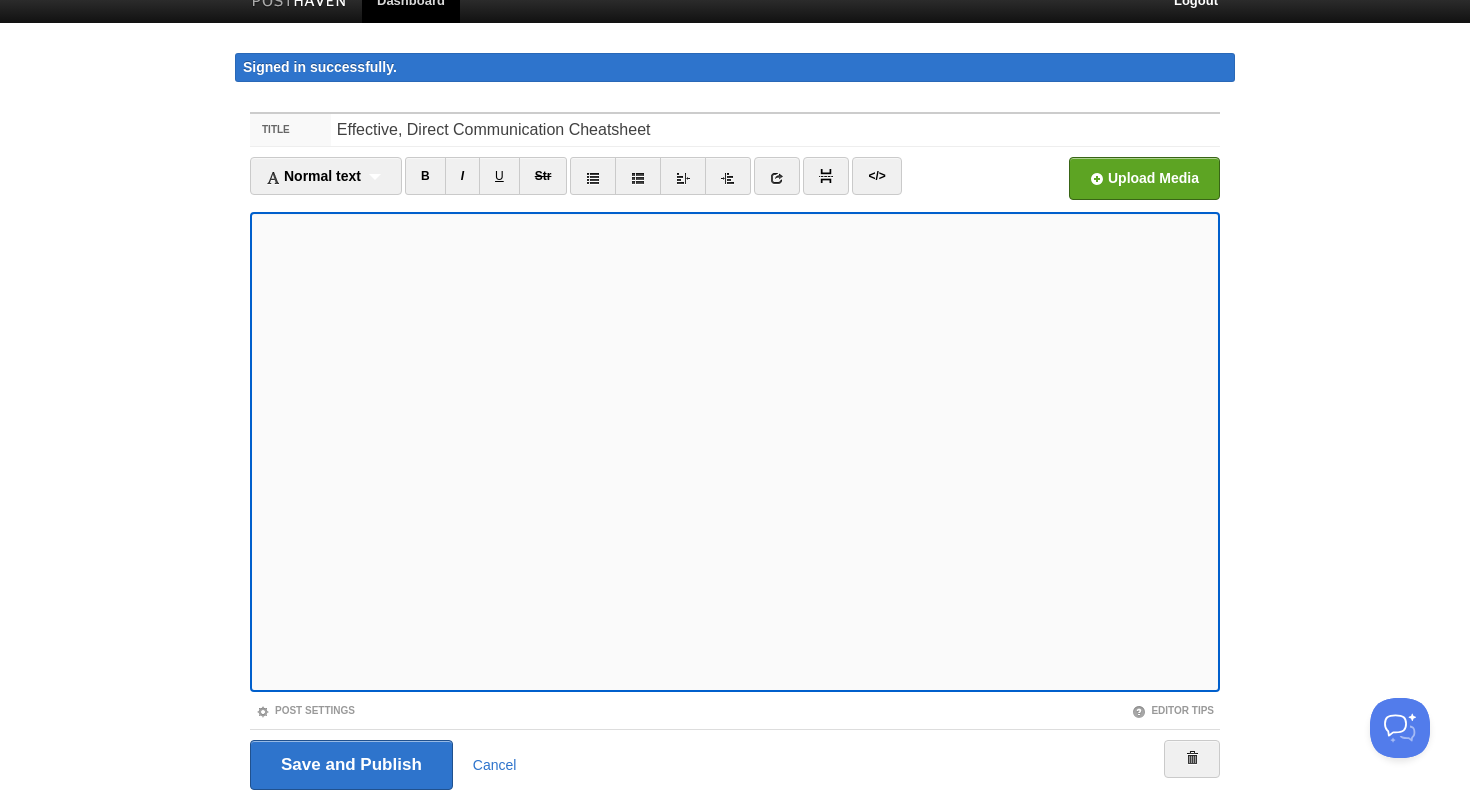 scroll, scrollTop: 24, scrollLeft: 0, axis: vertical 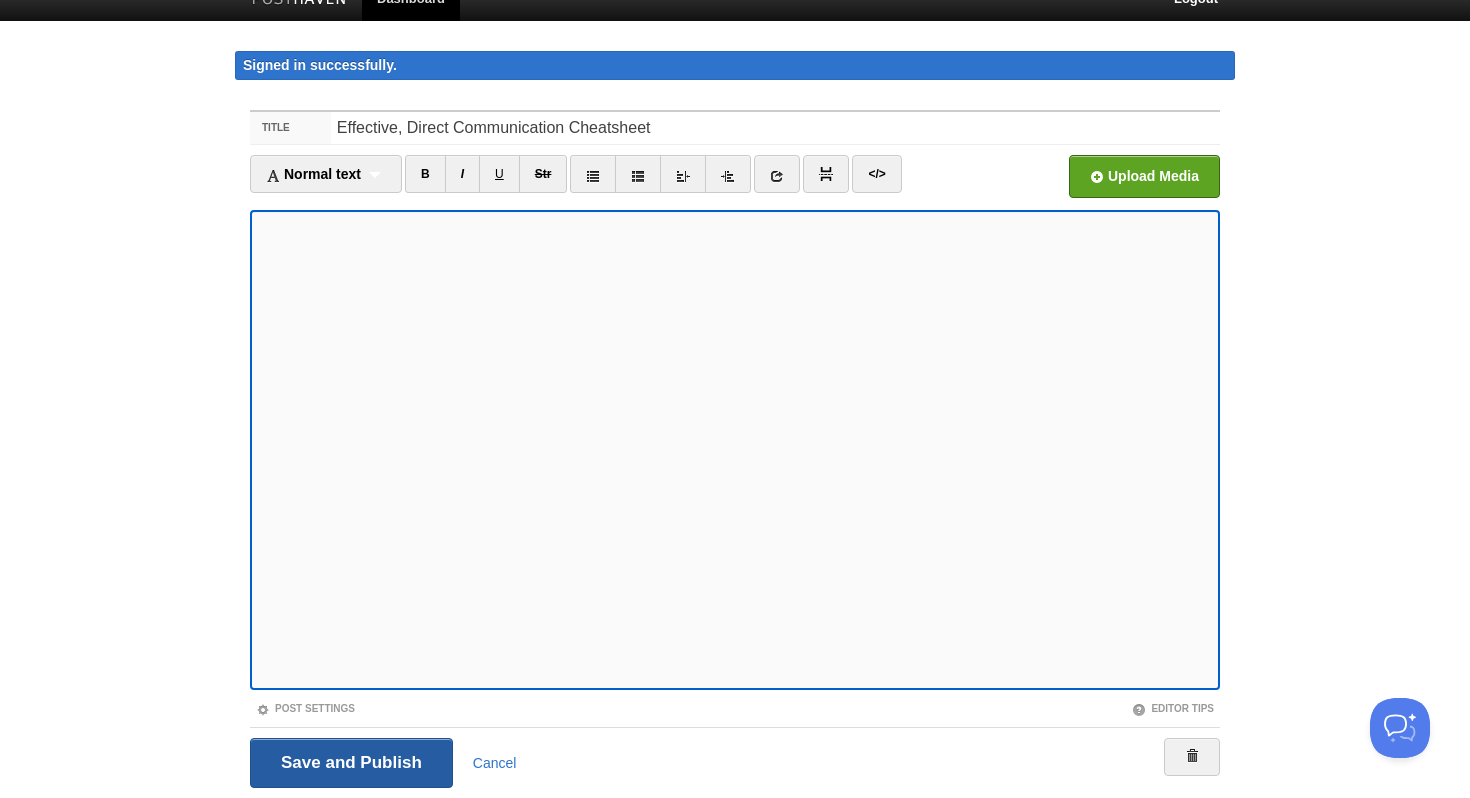 click on "Save and Publish" at bounding box center [351, 763] 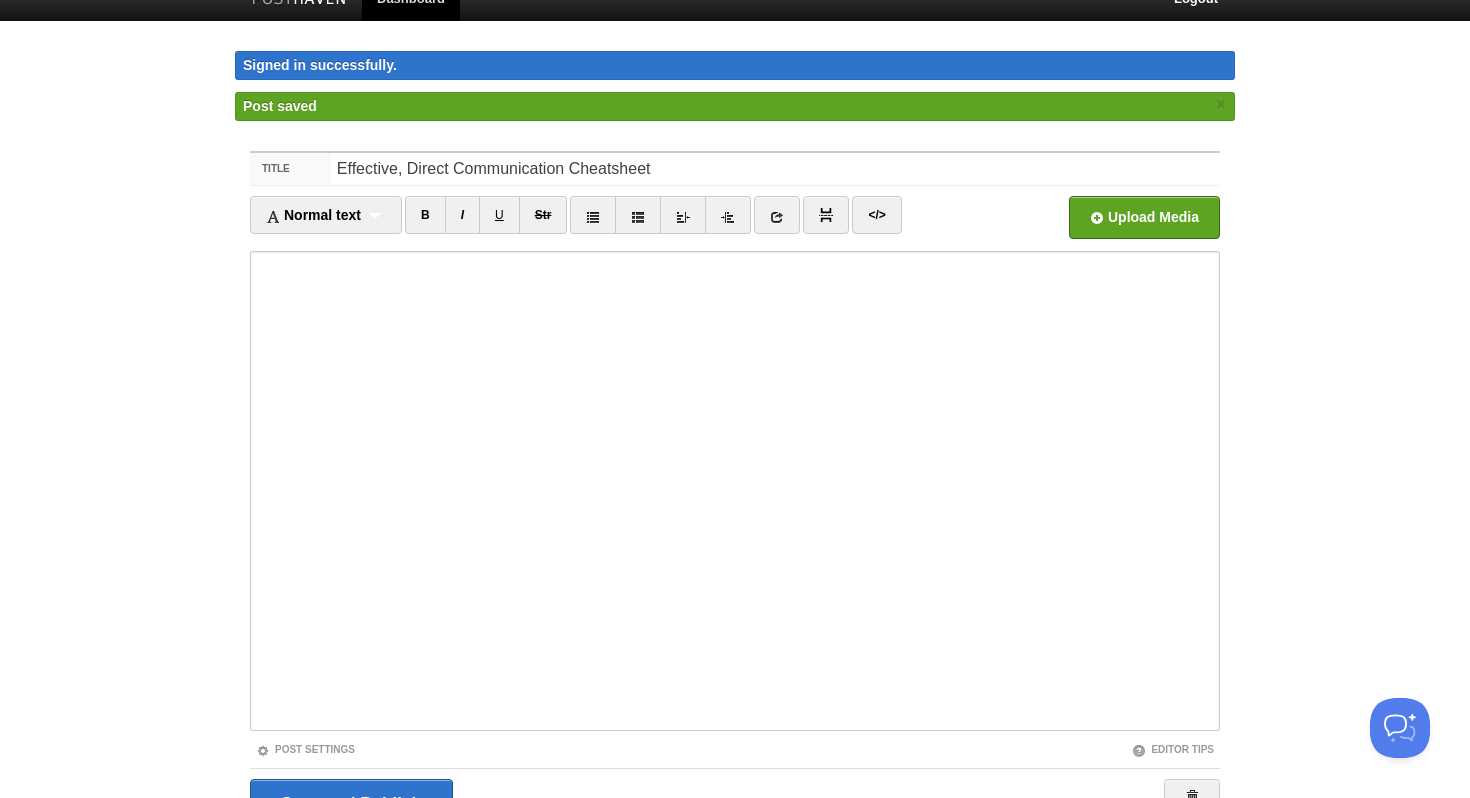 scroll, scrollTop: 0, scrollLeft: 0, axis: both 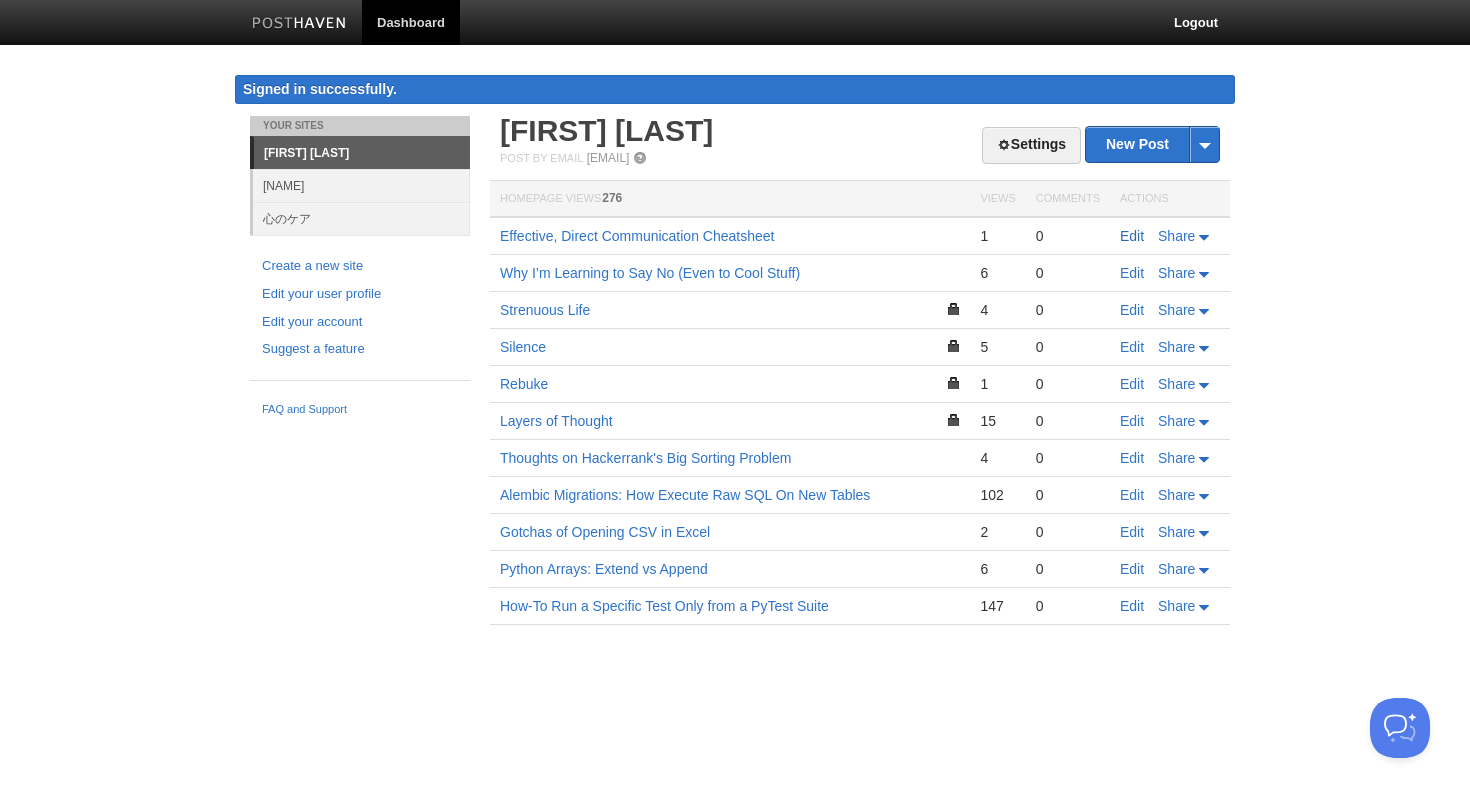 click on "Edit" at bounding box center (1132, 236) 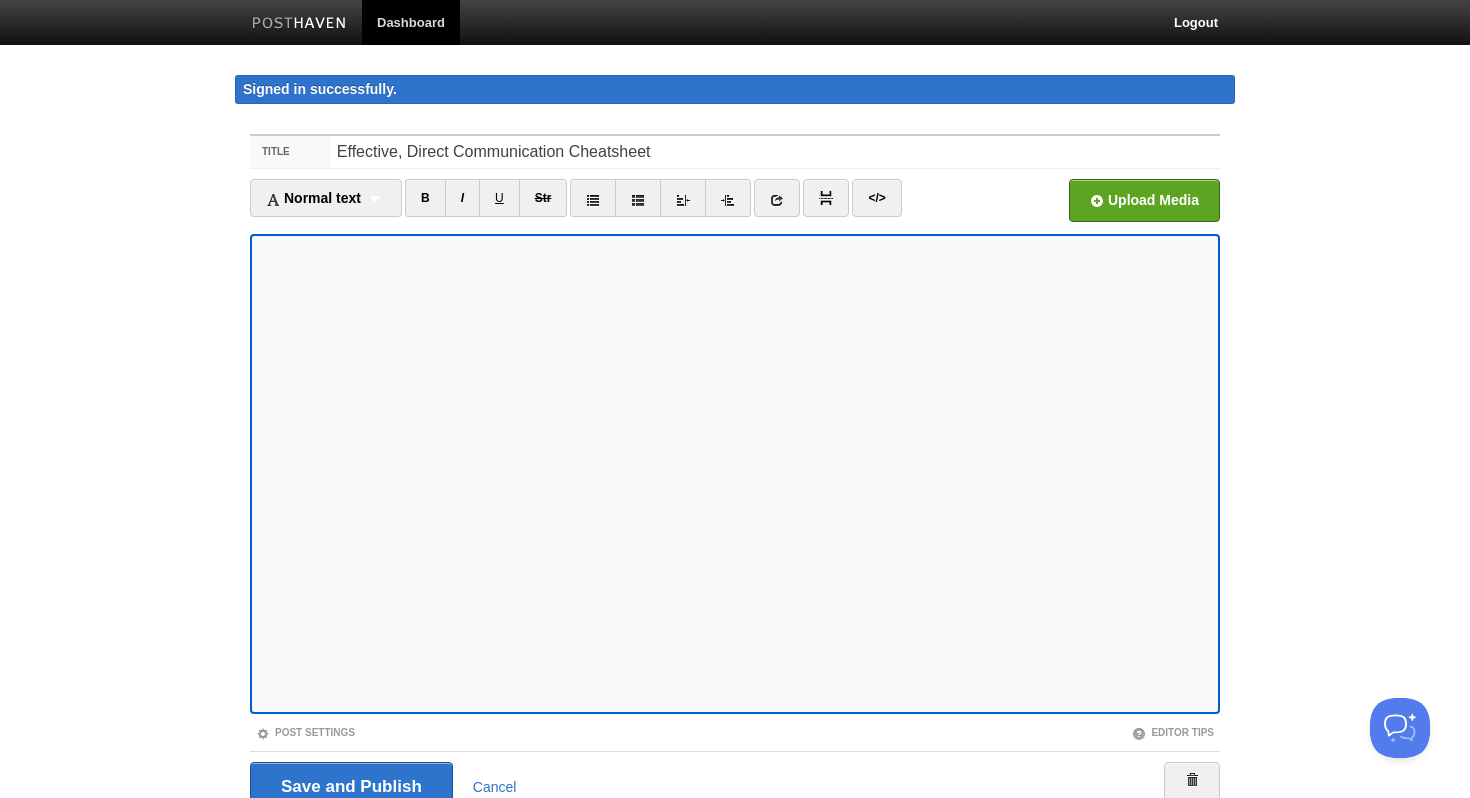 click at bounding box center (735, 474) 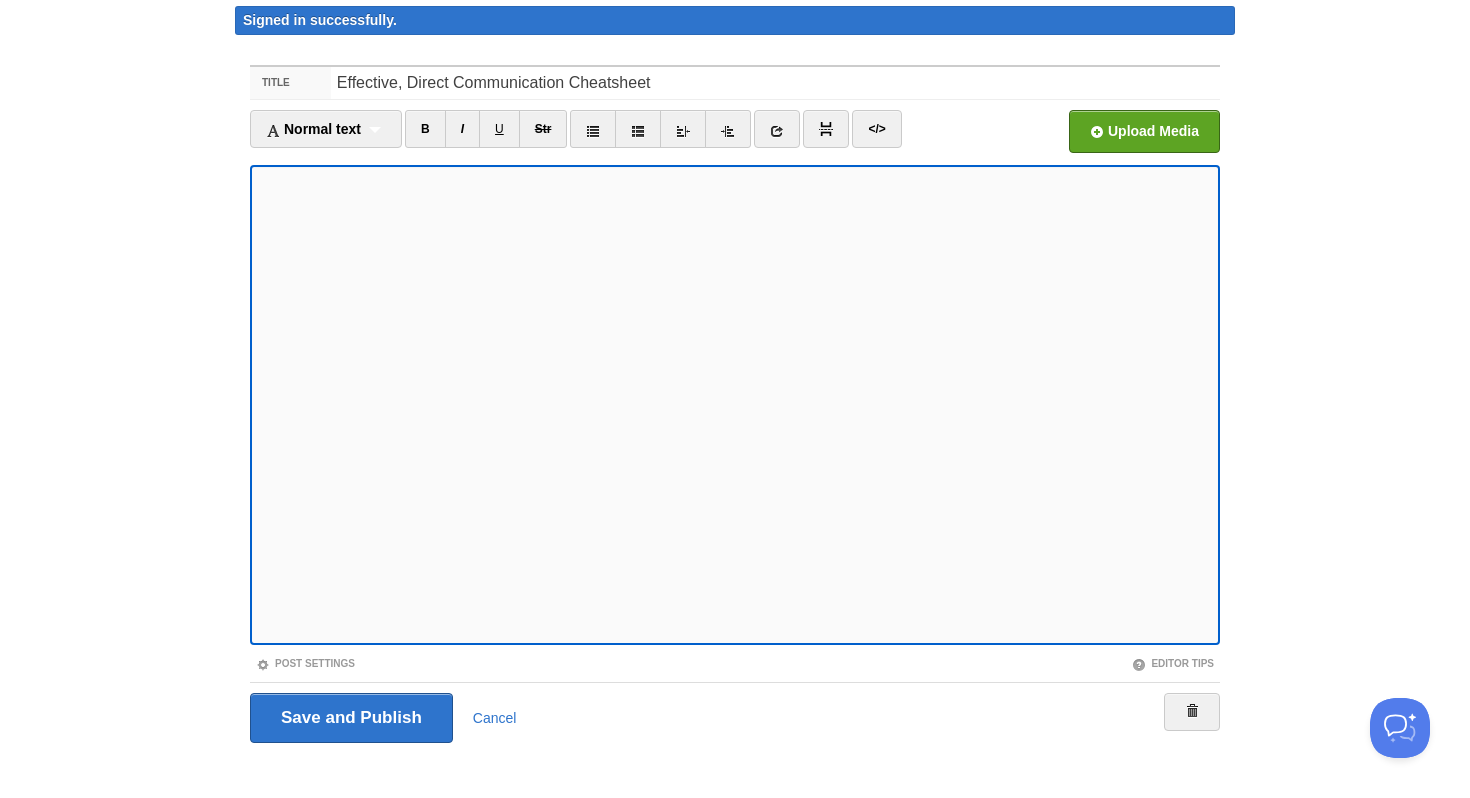 scroll, scrollTop: 88, scrollLeft: 0, axis: vertical 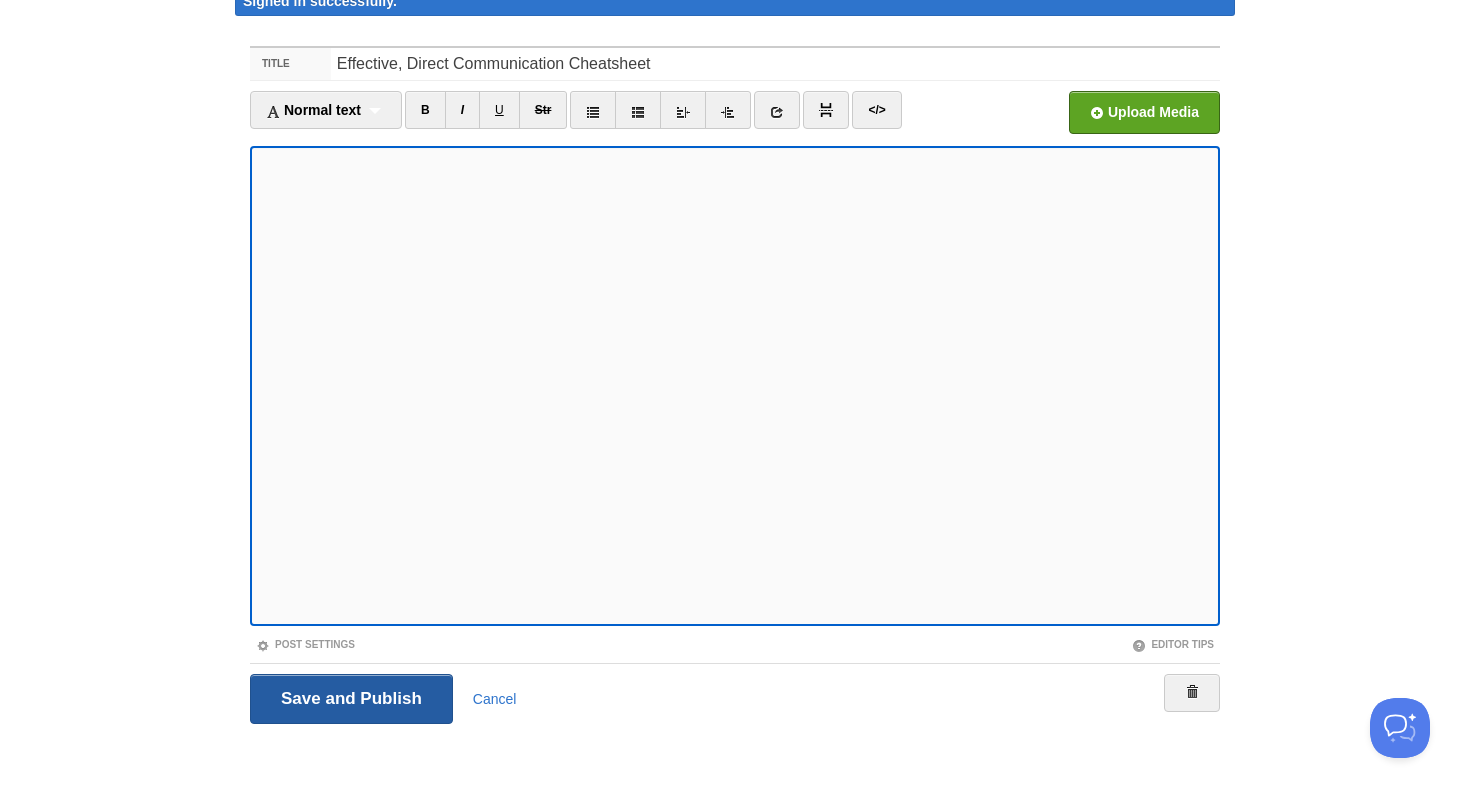 click on "Save and Publish" at bounding box center [351, 699] 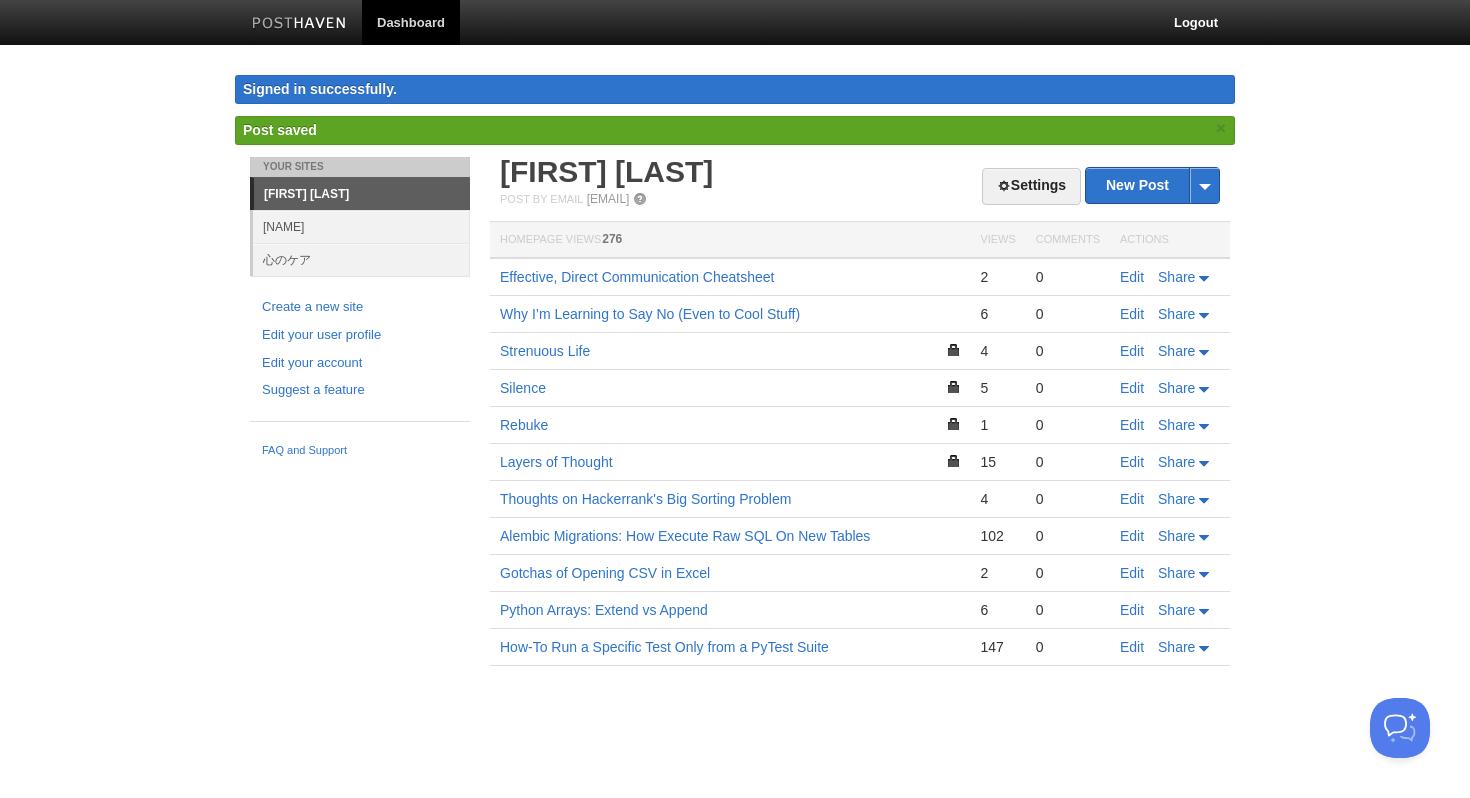 scroll, scrollTop: 0, scrollLeft: 0, axis: both 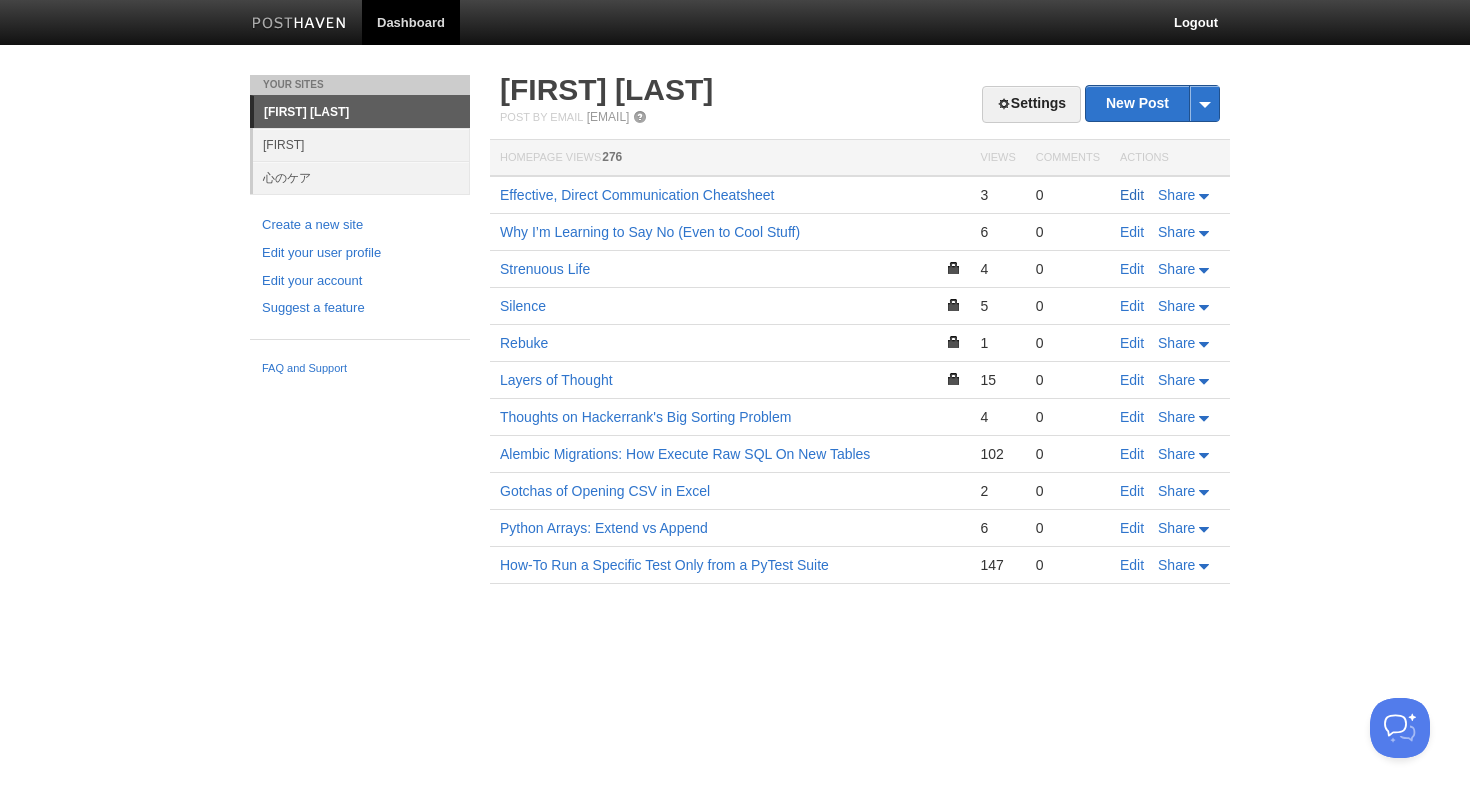 click on "Edit" at bounding box center [1132, 195] 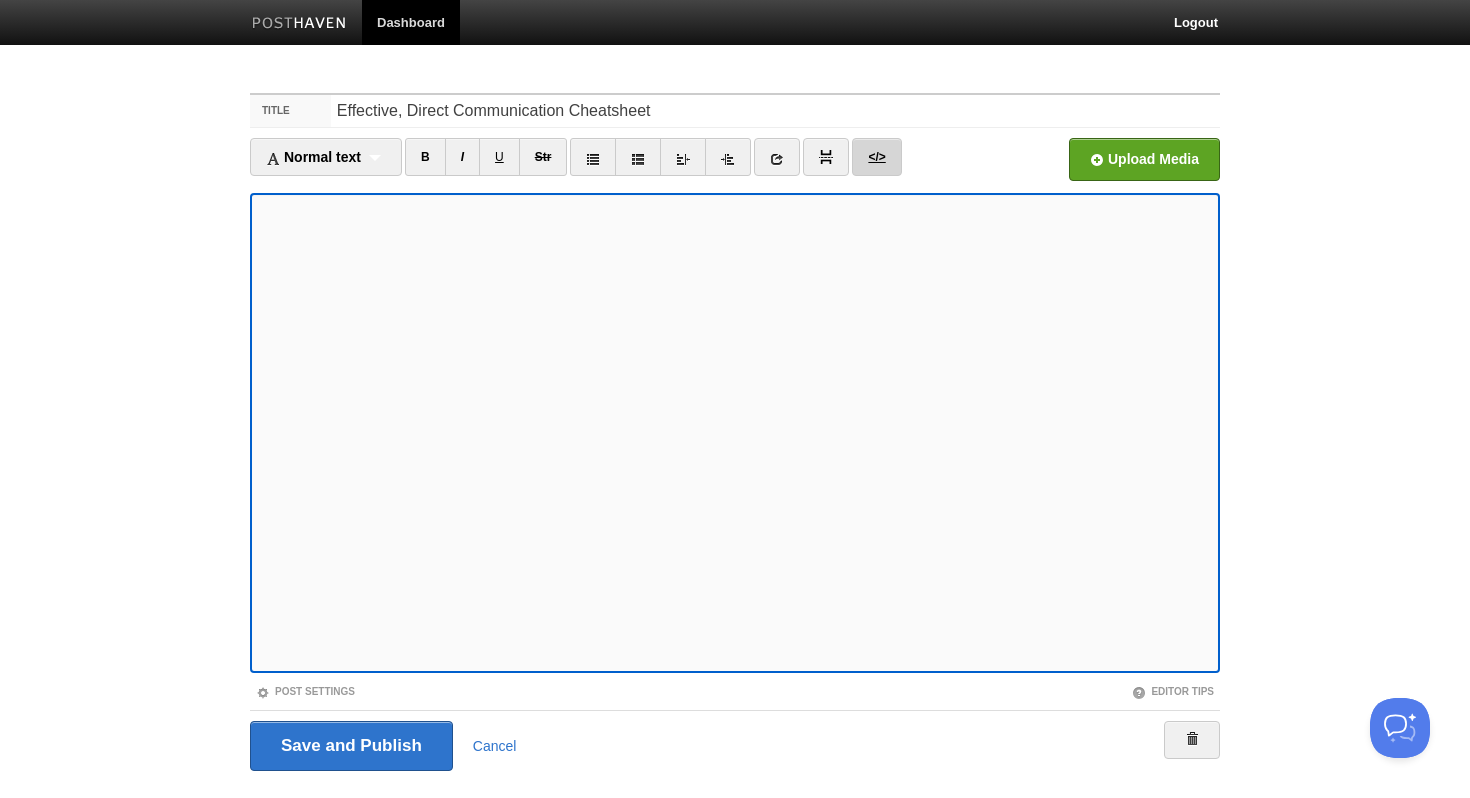 click on "</>" at bounding box center [876, 157] 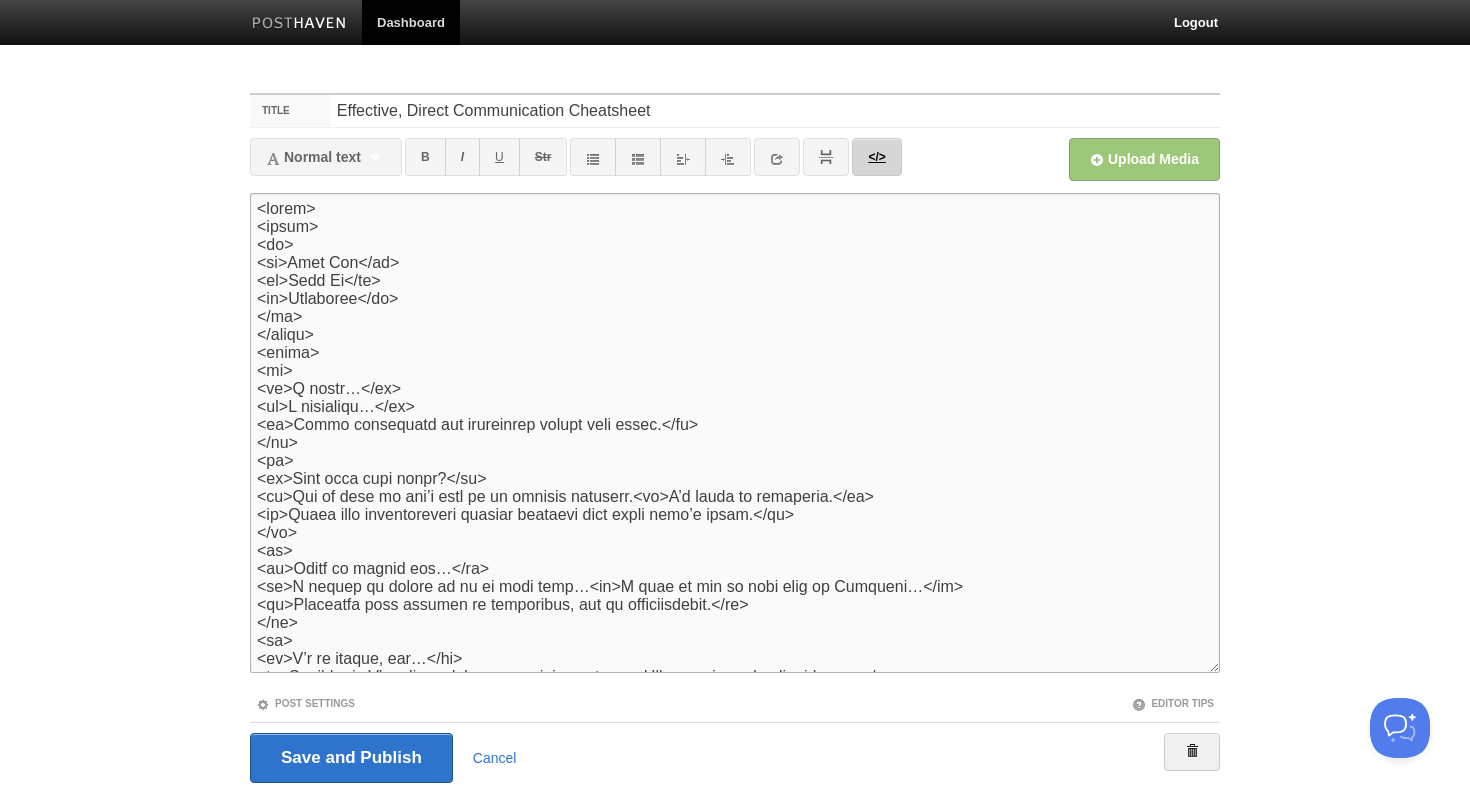 click on "</>" at bounding box center (876, 157) 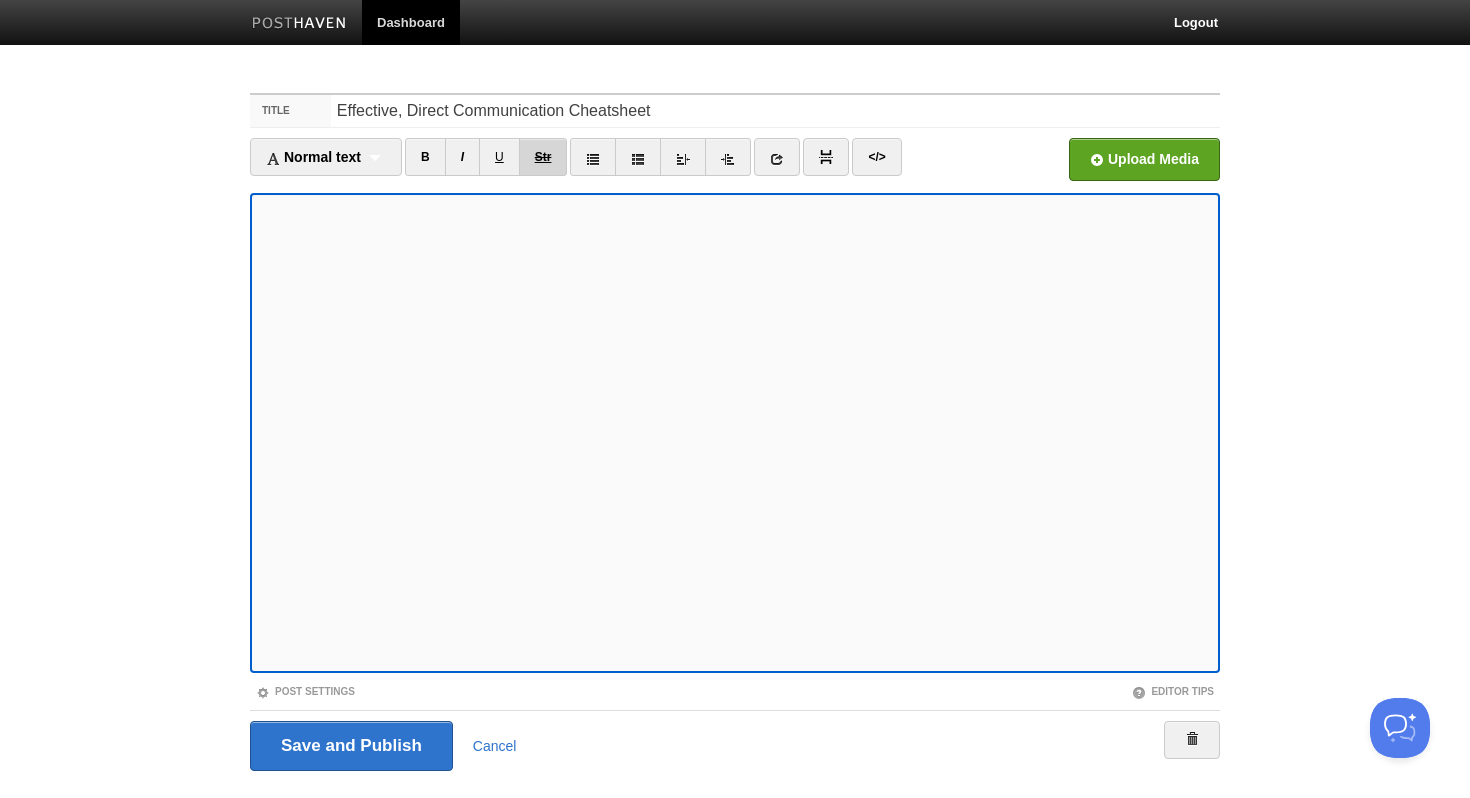 scroll, scrollTop: 47, scrollLeft: 0, axis: vertical 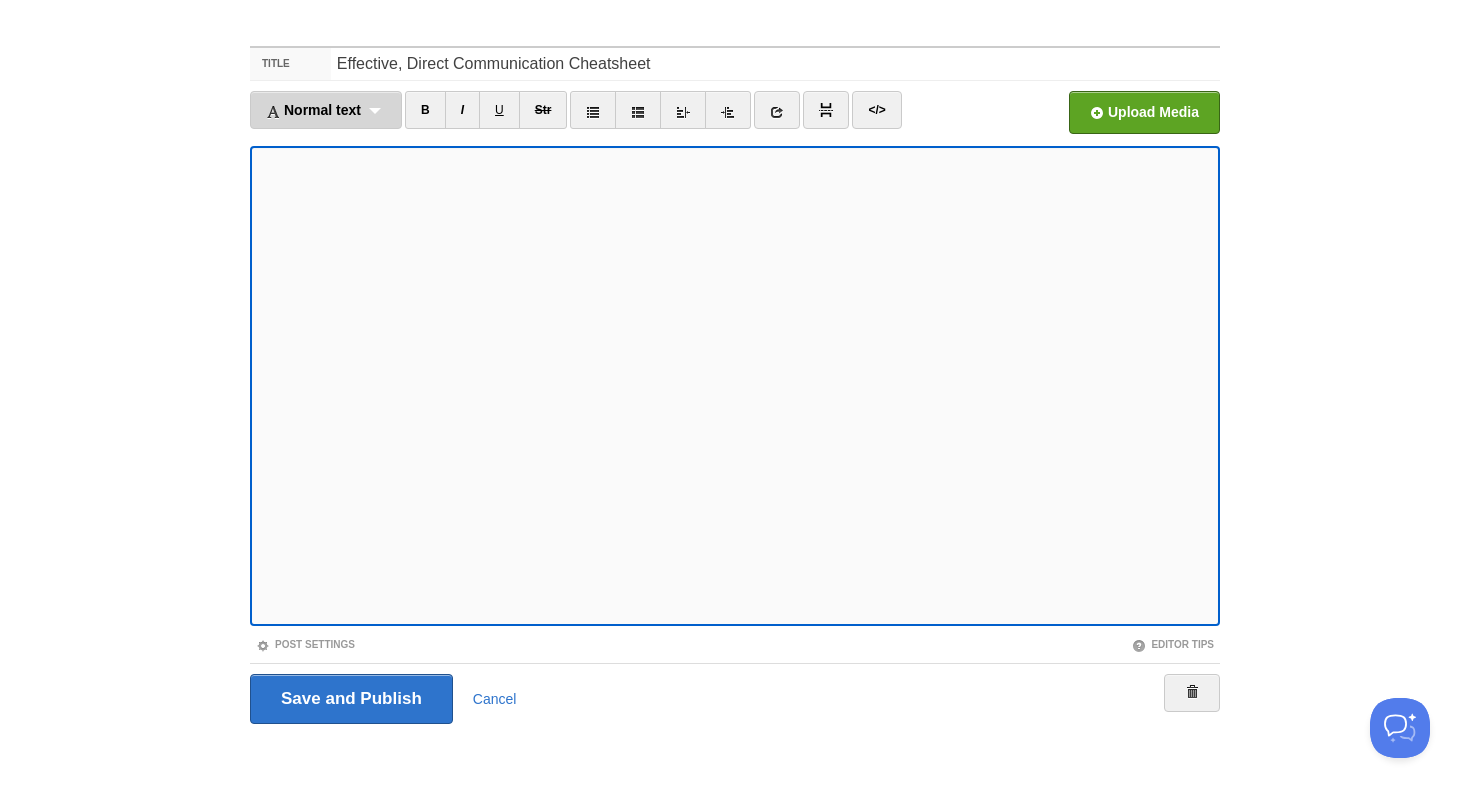 click on "Normal text
Normal text
Heading 1
Heading 2
Heading 3" at bounding box center (326, 110) 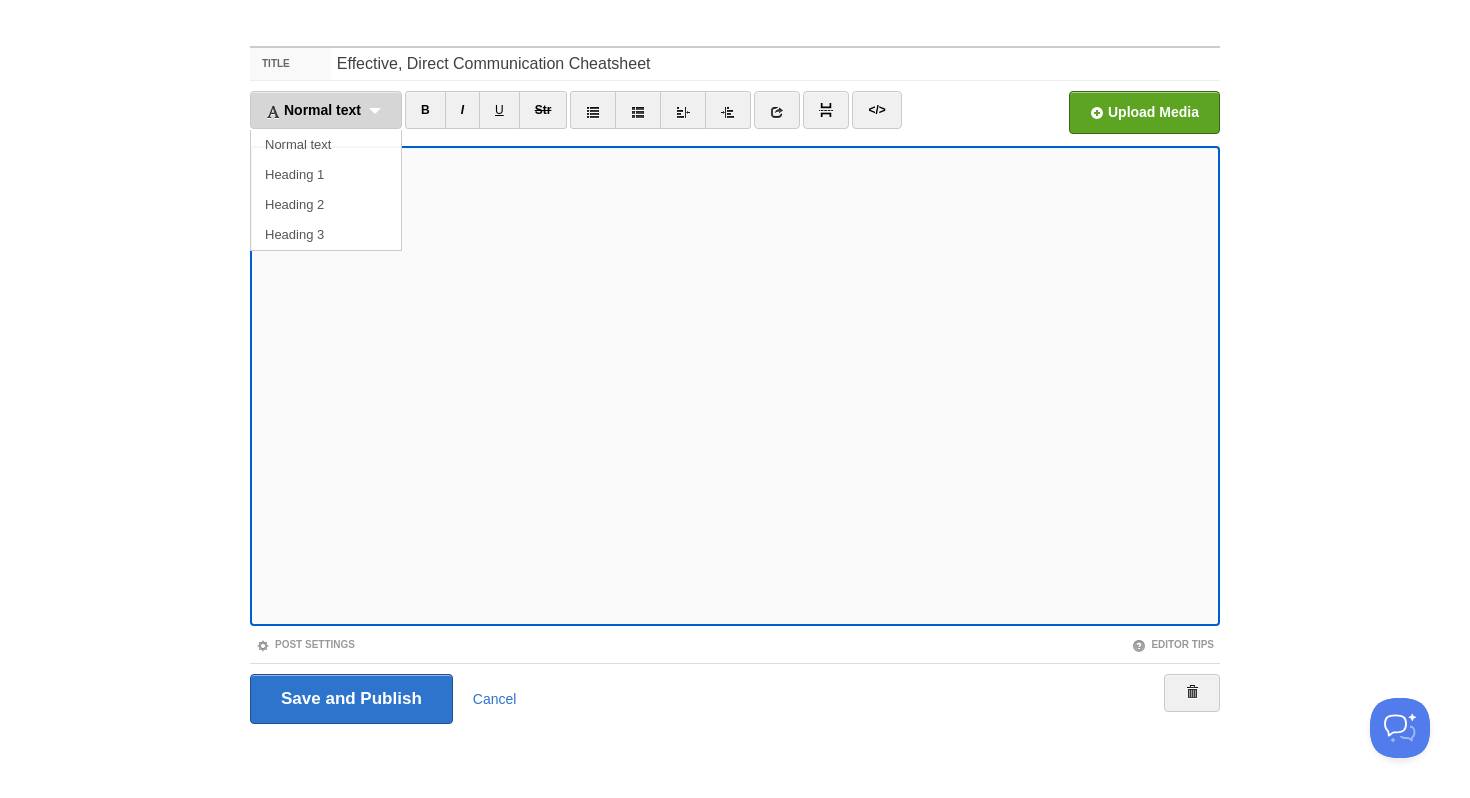 click on "Normal text
Normal text
Heading 1
Heading 2
Heading 3" at bounding box center (326, 110) 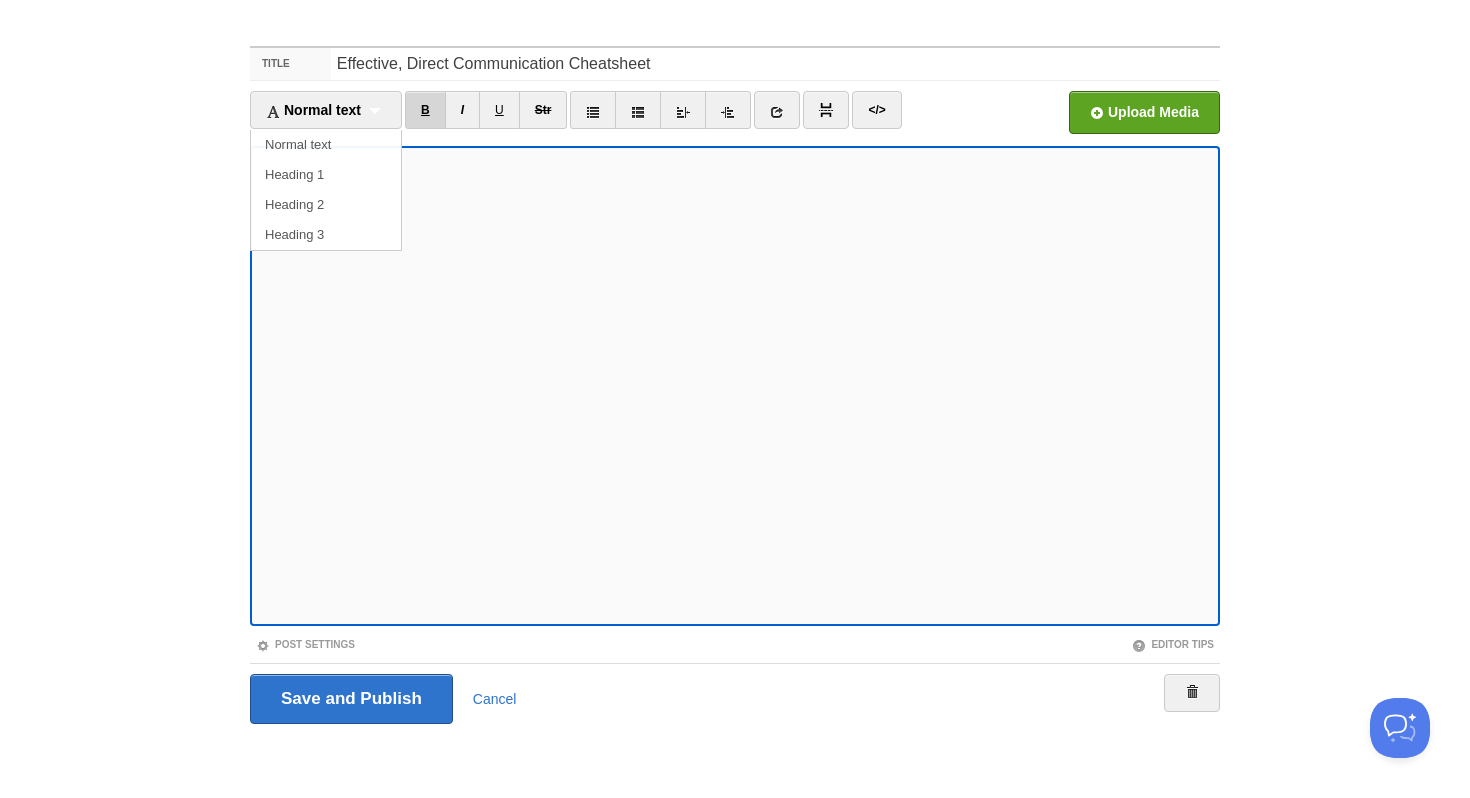 click on "B" at bounding box center [425, 110] 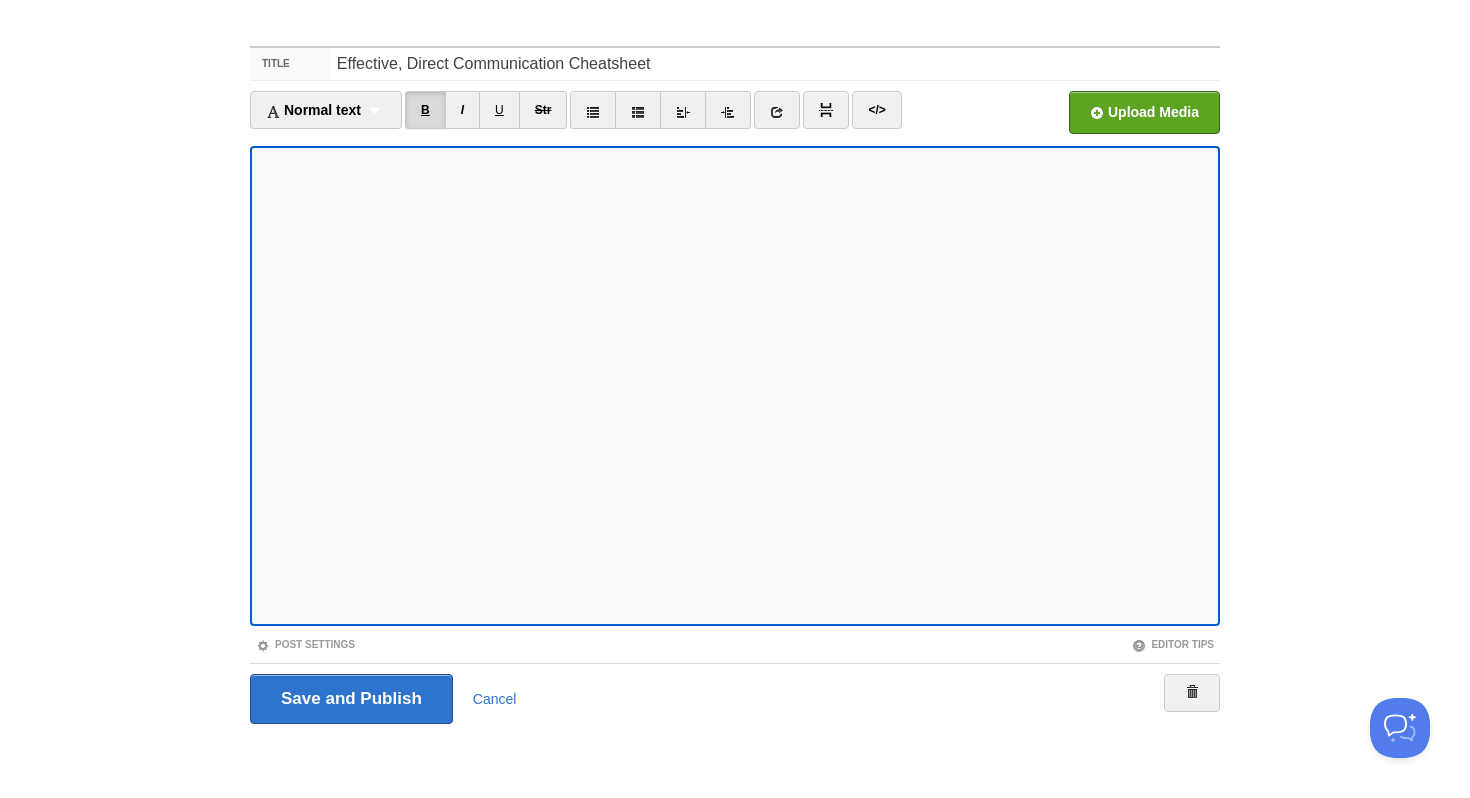 click on "B" at bounding box center [425, 110] 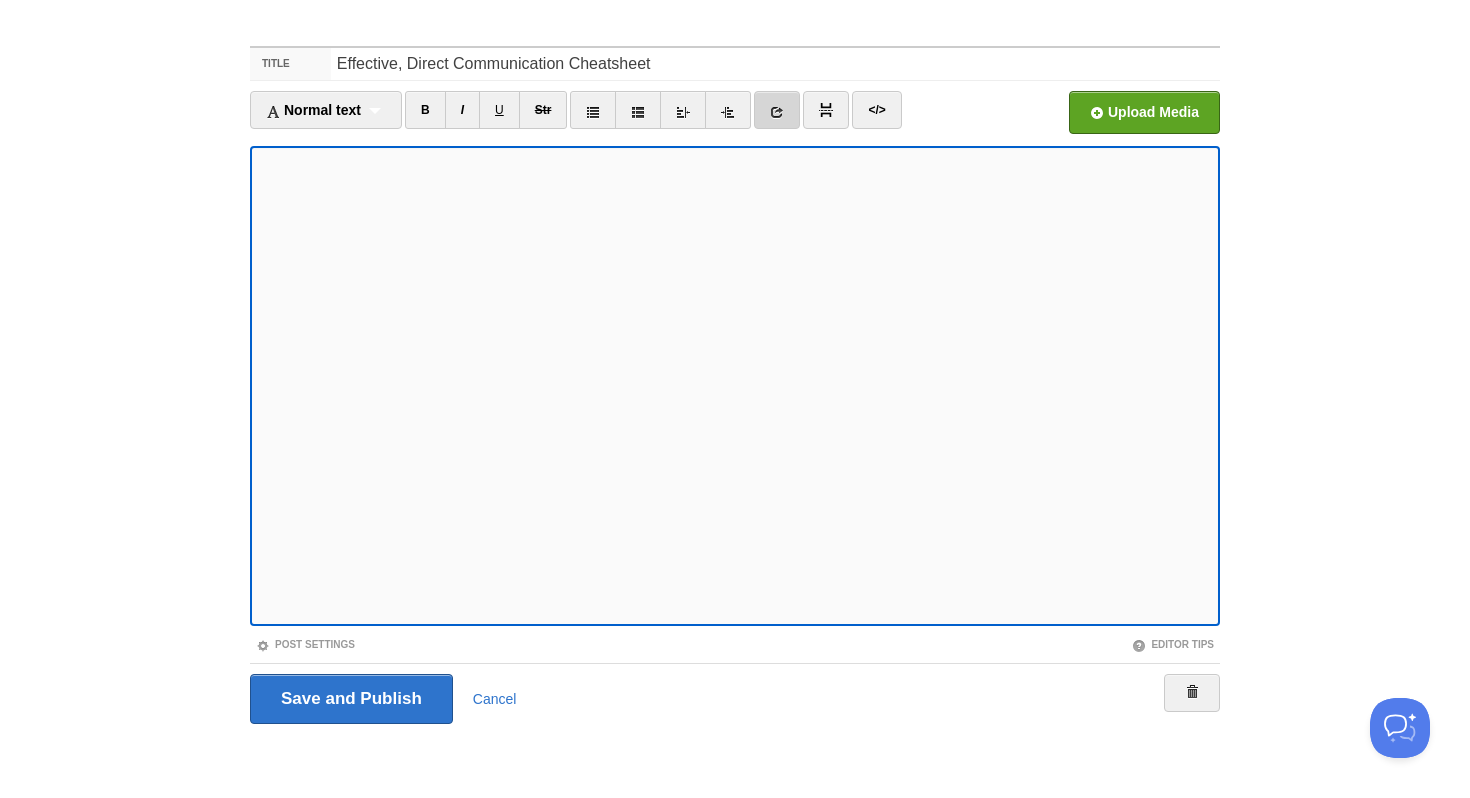 click at bounding box center [777, 112] 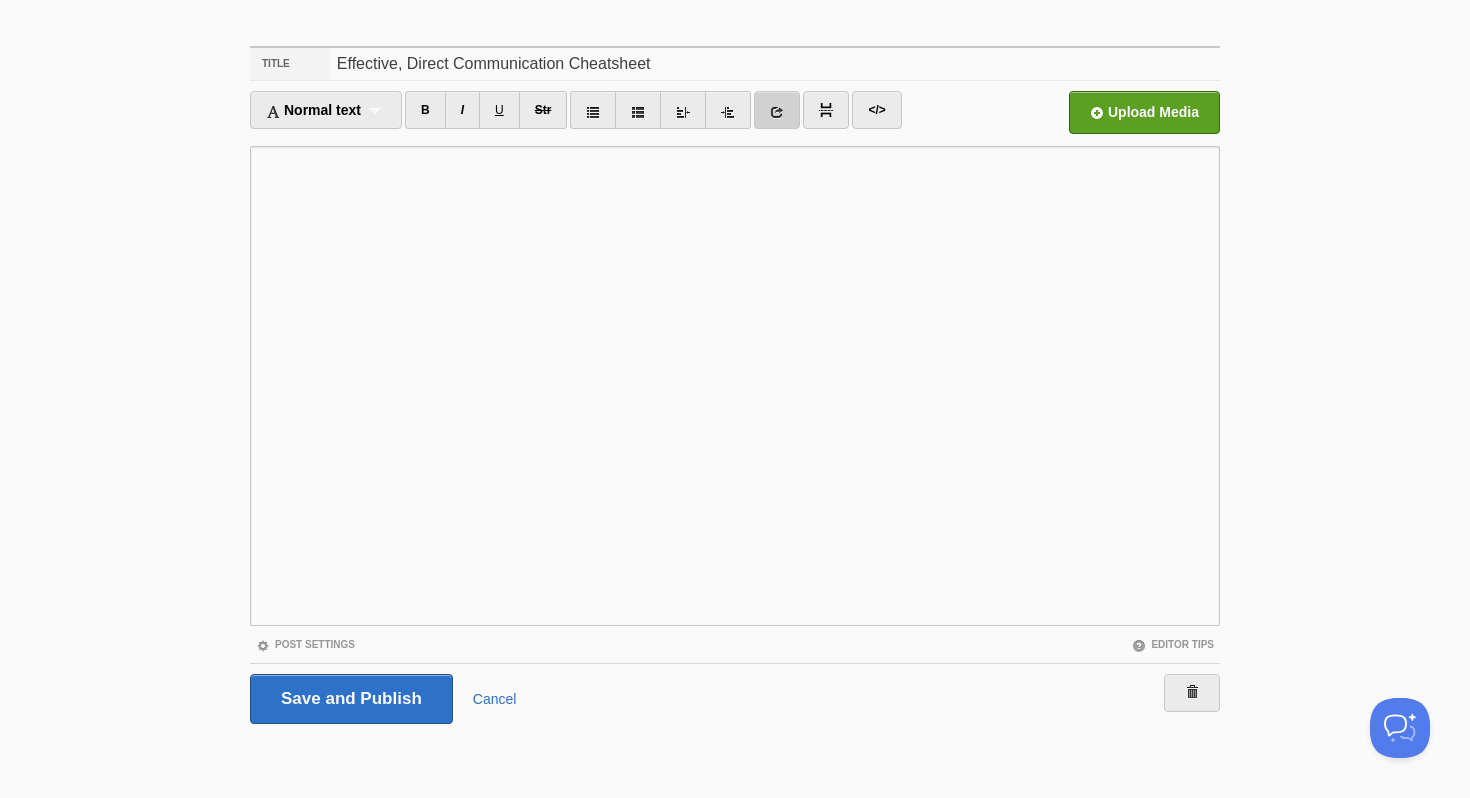 scroll, scrollTop: 0, scrollLeft: 0, axis: both 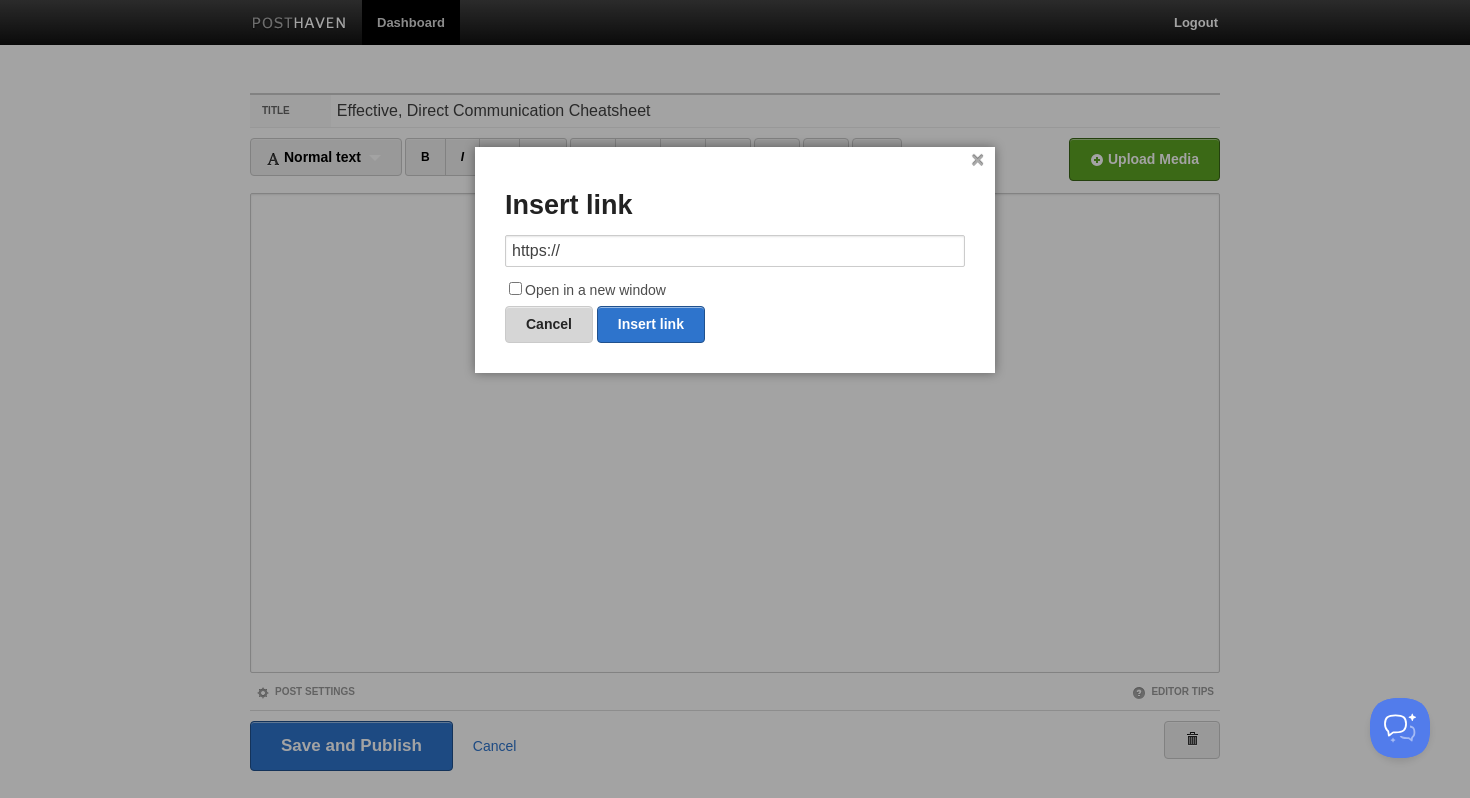click on "Cancel" at bounding box center [549, 324] 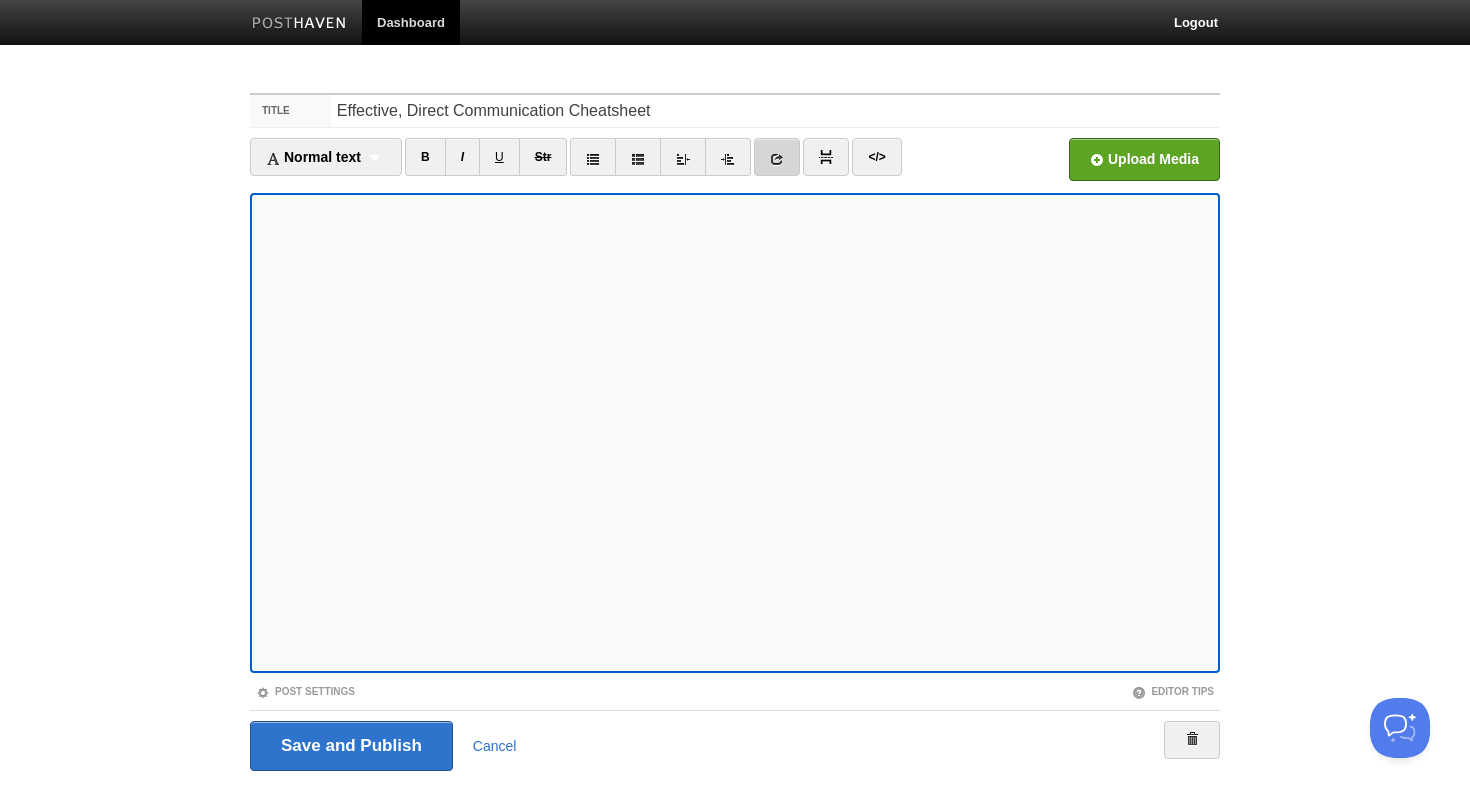 click at bounding box center [777, 157] 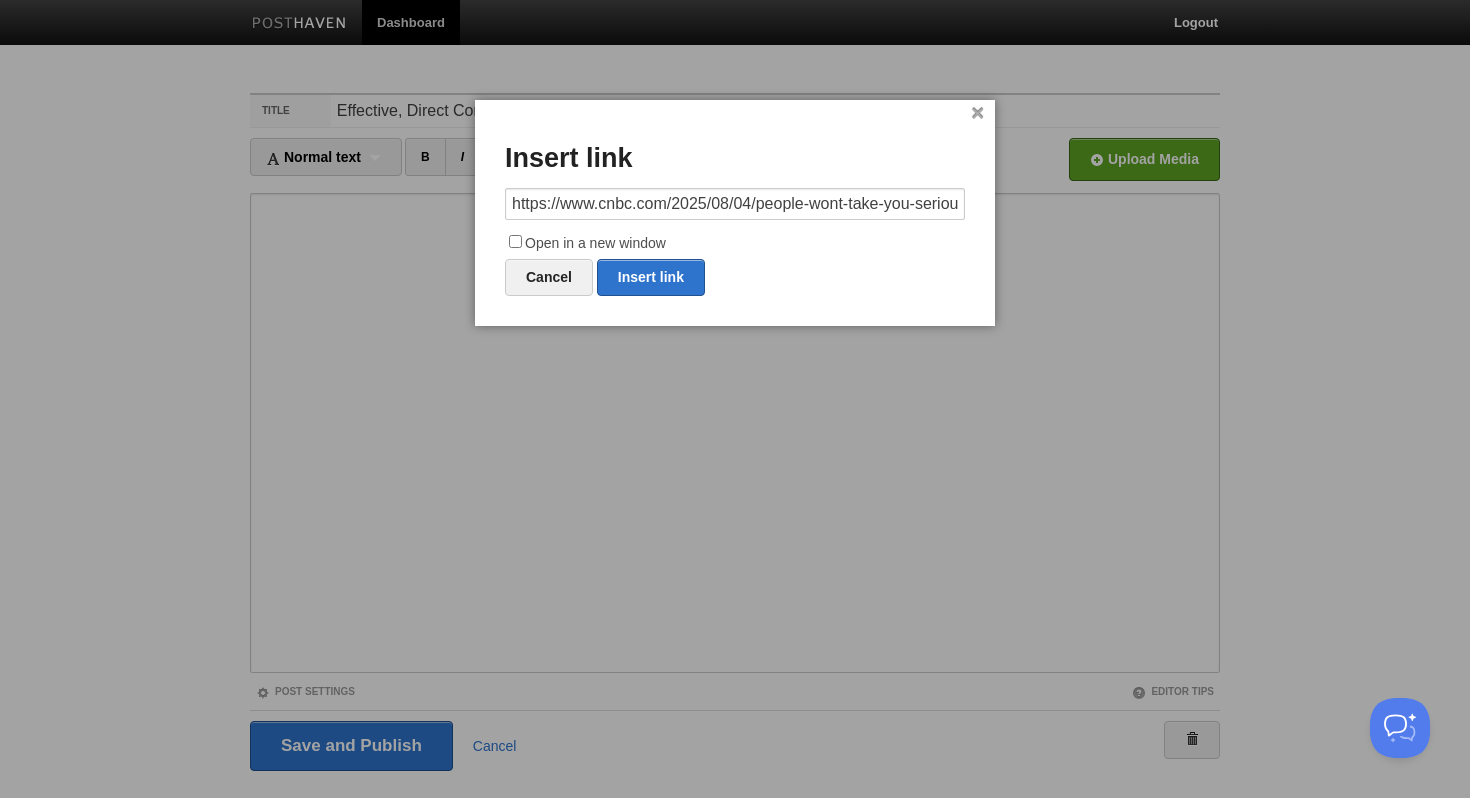 scroll, scrollTop: 0, scrollLeft: 637, axis: horizontal 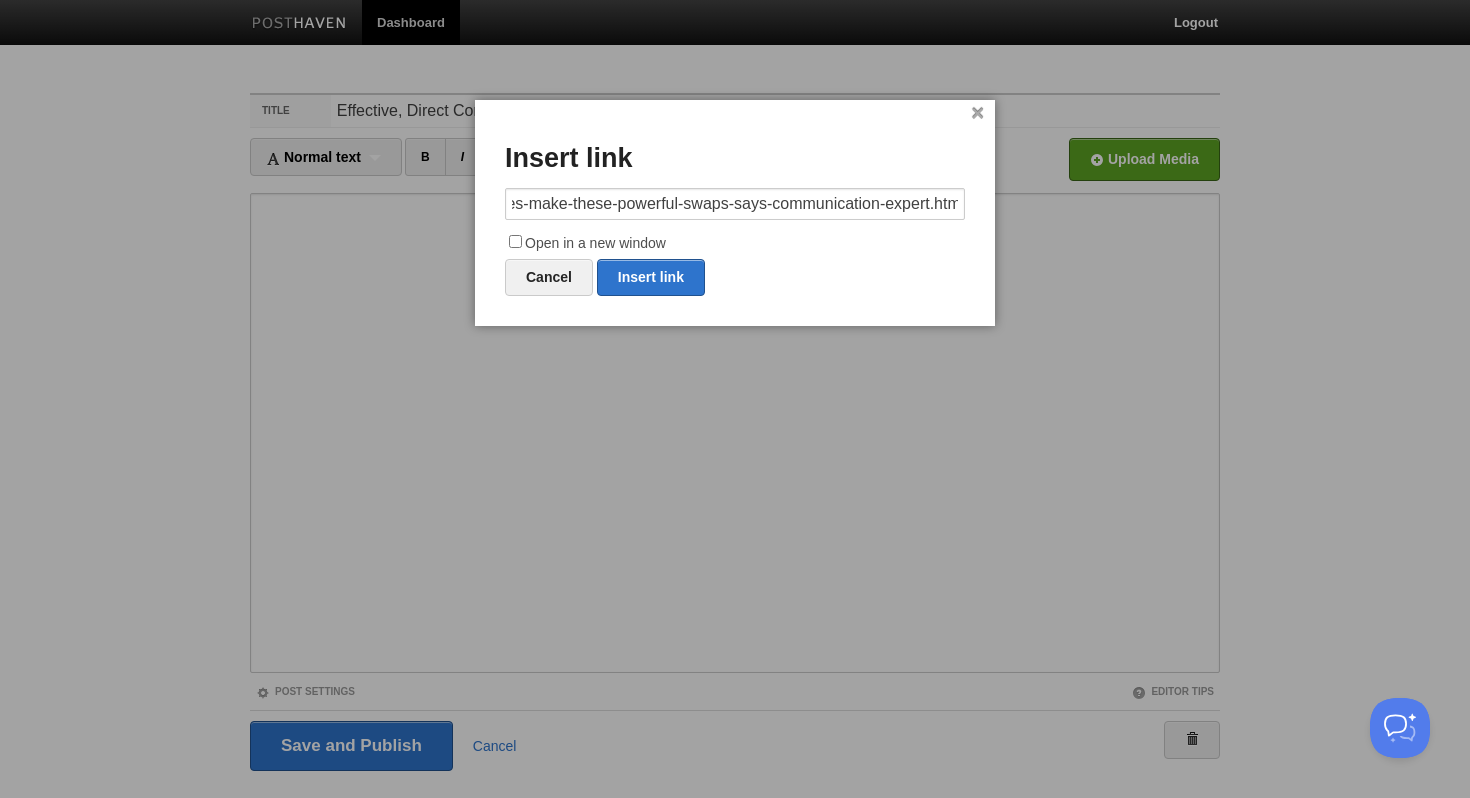 type on "https://www.cnbc.com/2025/08/04/people-wont-take-you-seriously-if-you-use-these-phrases-make-these-powerful-swaps-says-communication-expert.htmlhttps://" 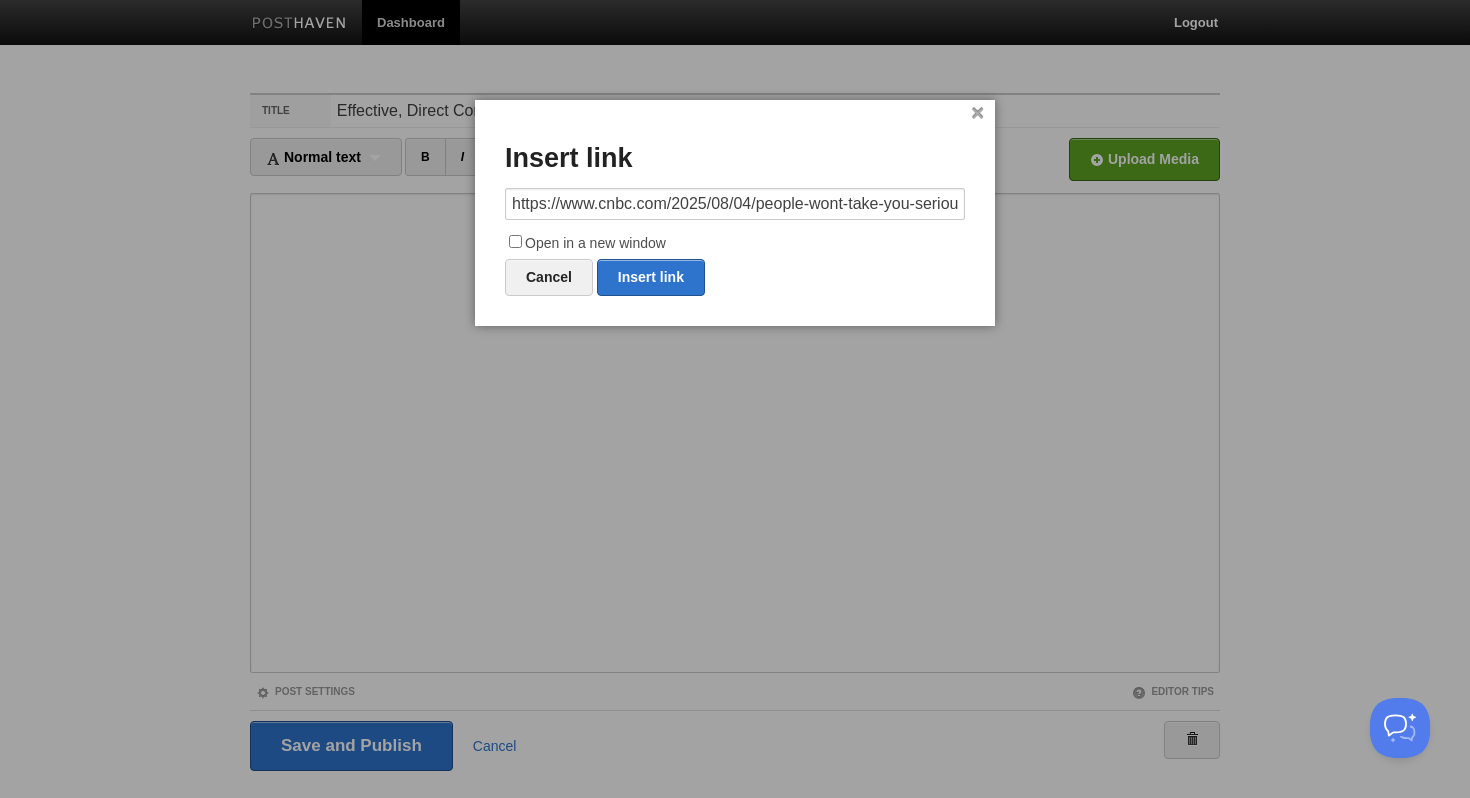 click on "Open in a new window" at bounding box center [735, 244] 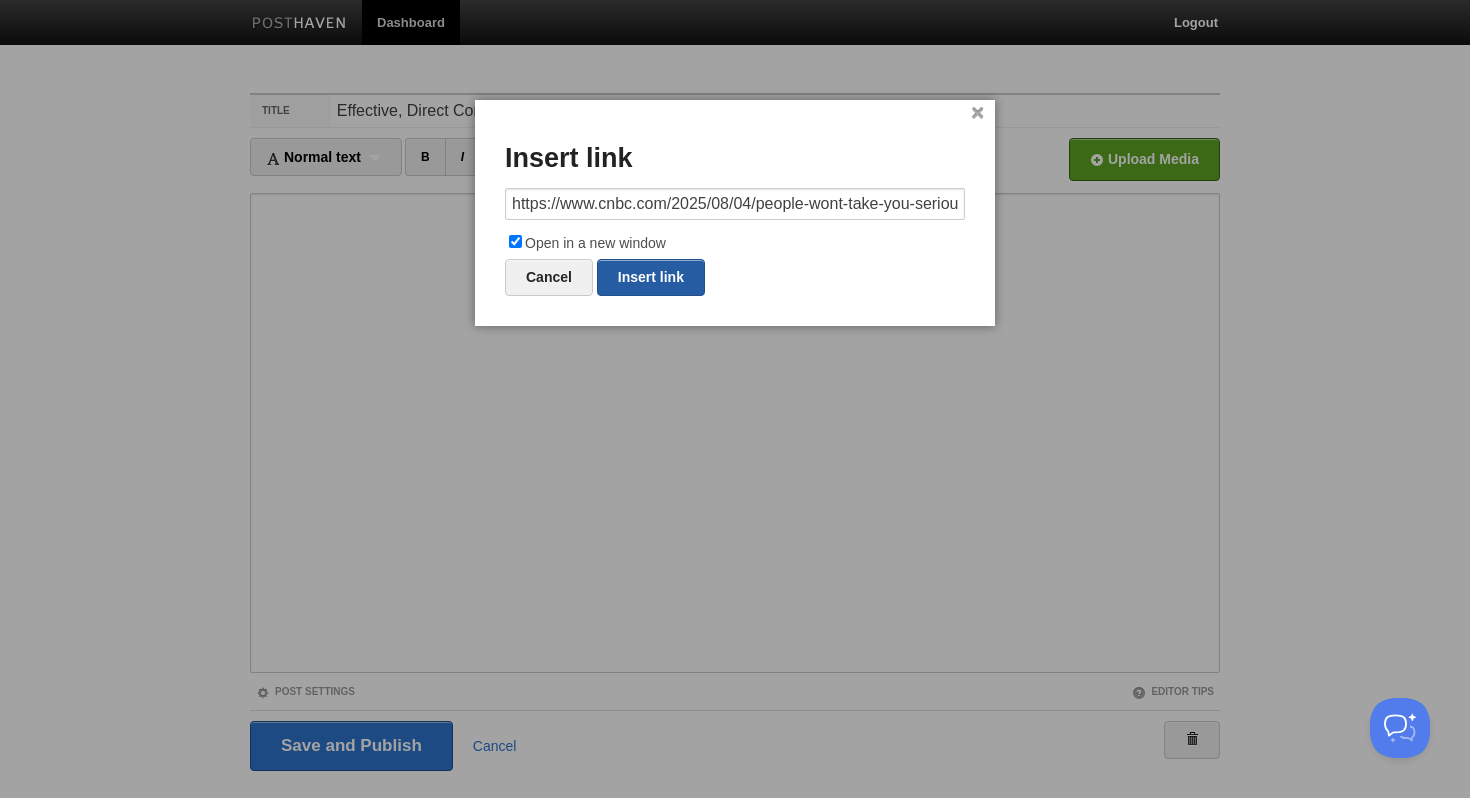 click on "Insert link" at bounding box center (651, 277) 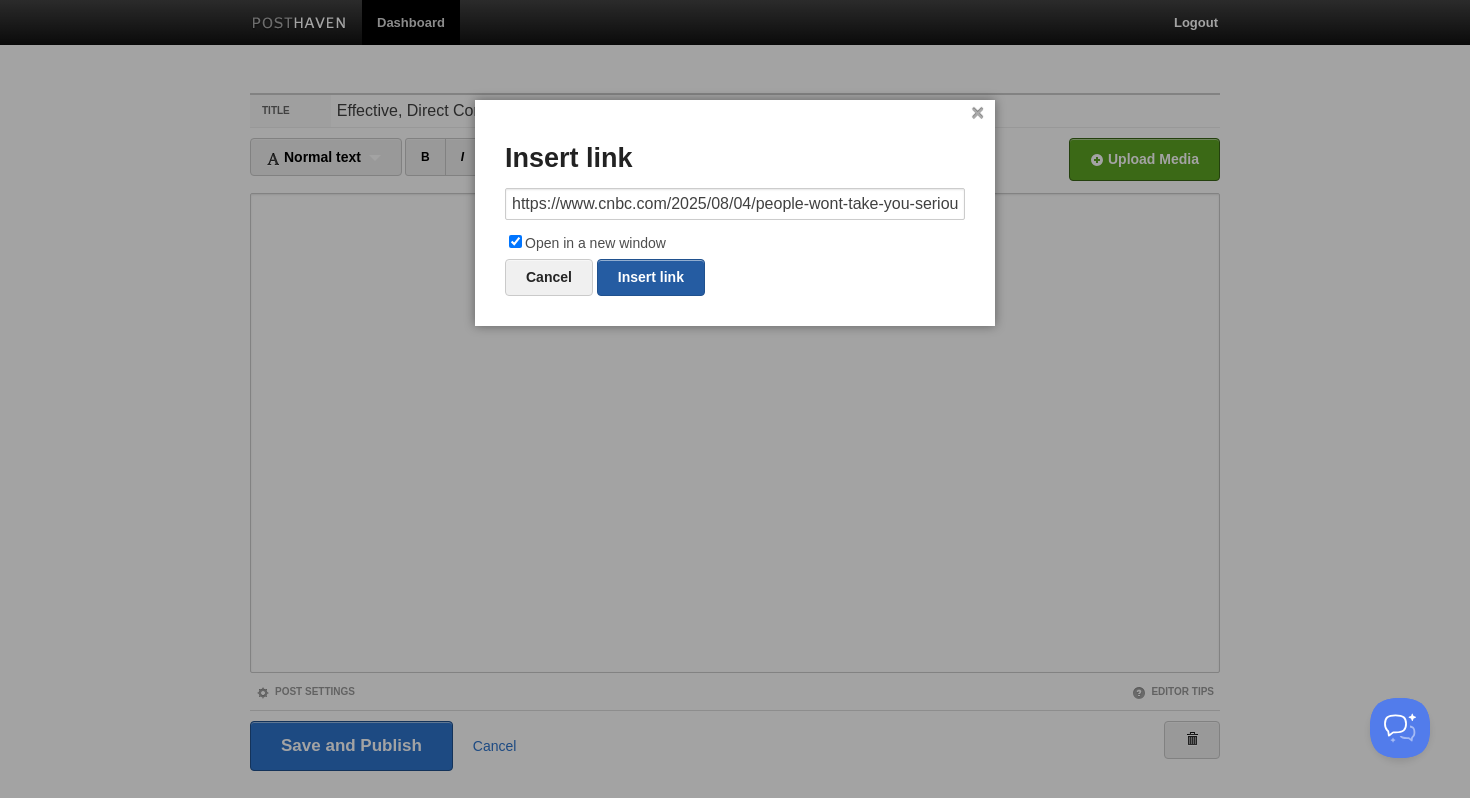 type on "https://" 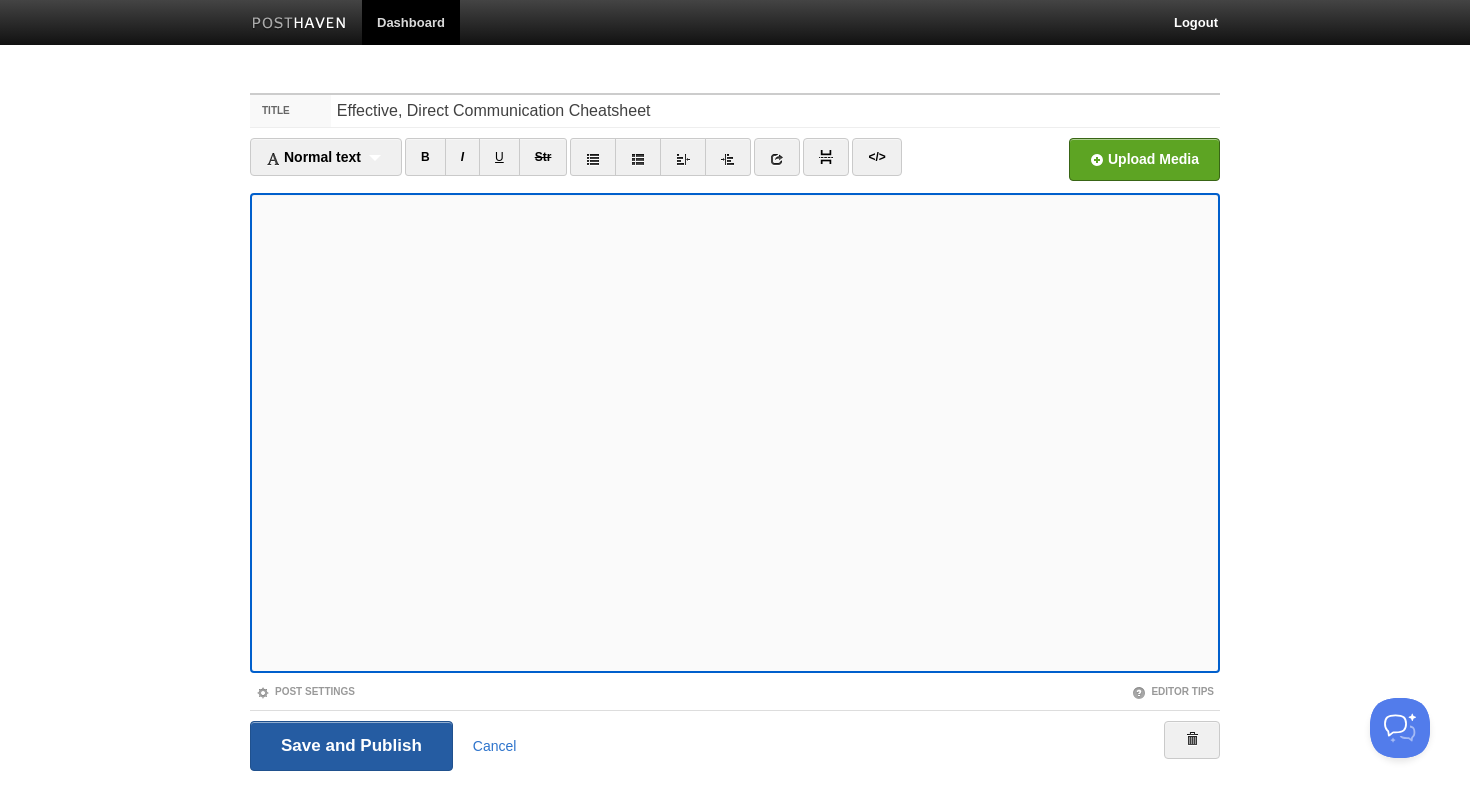 click on "Save and Publish" at bounding box center [351, 746] 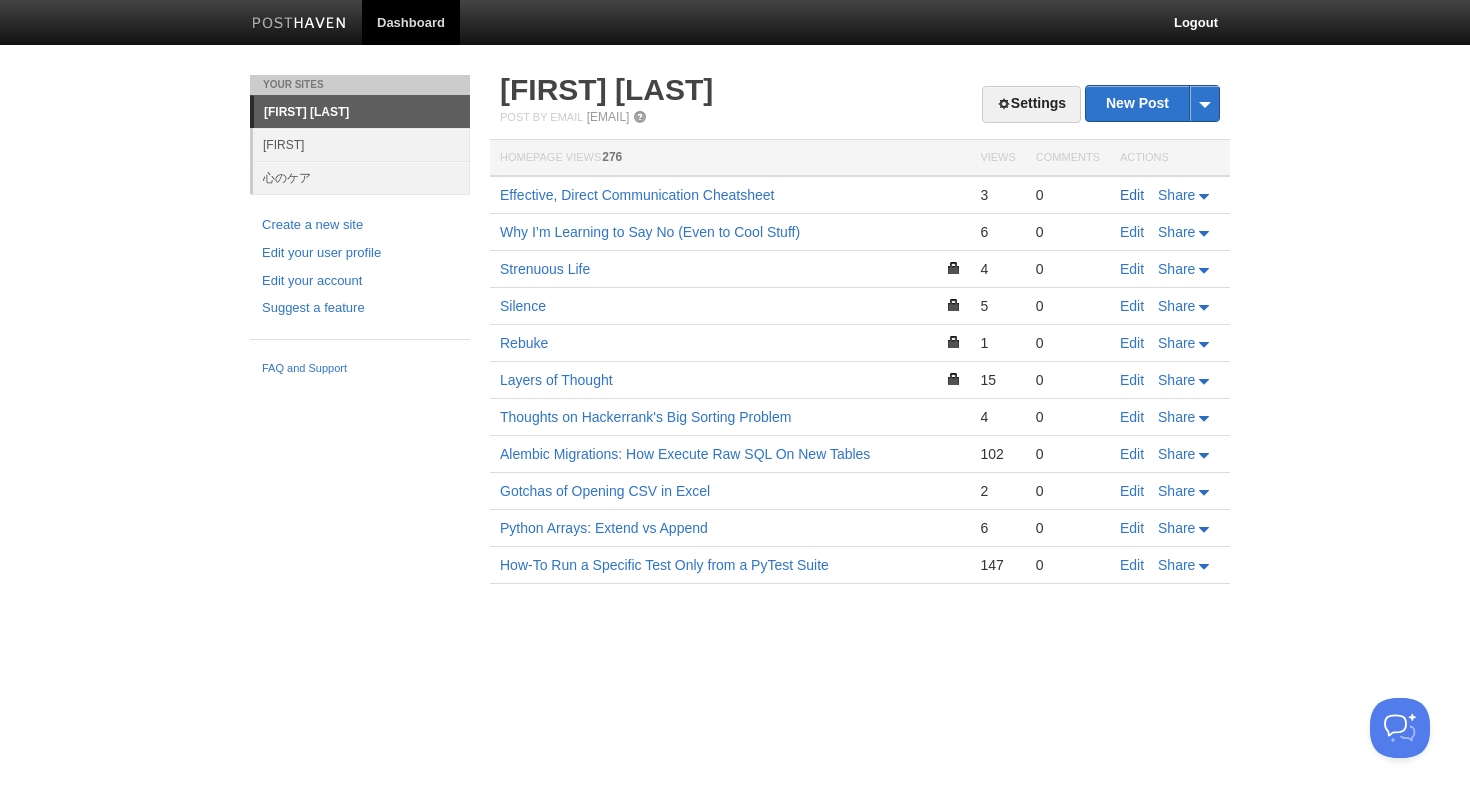 click on "Edit" at bounding box center [1132, 195] 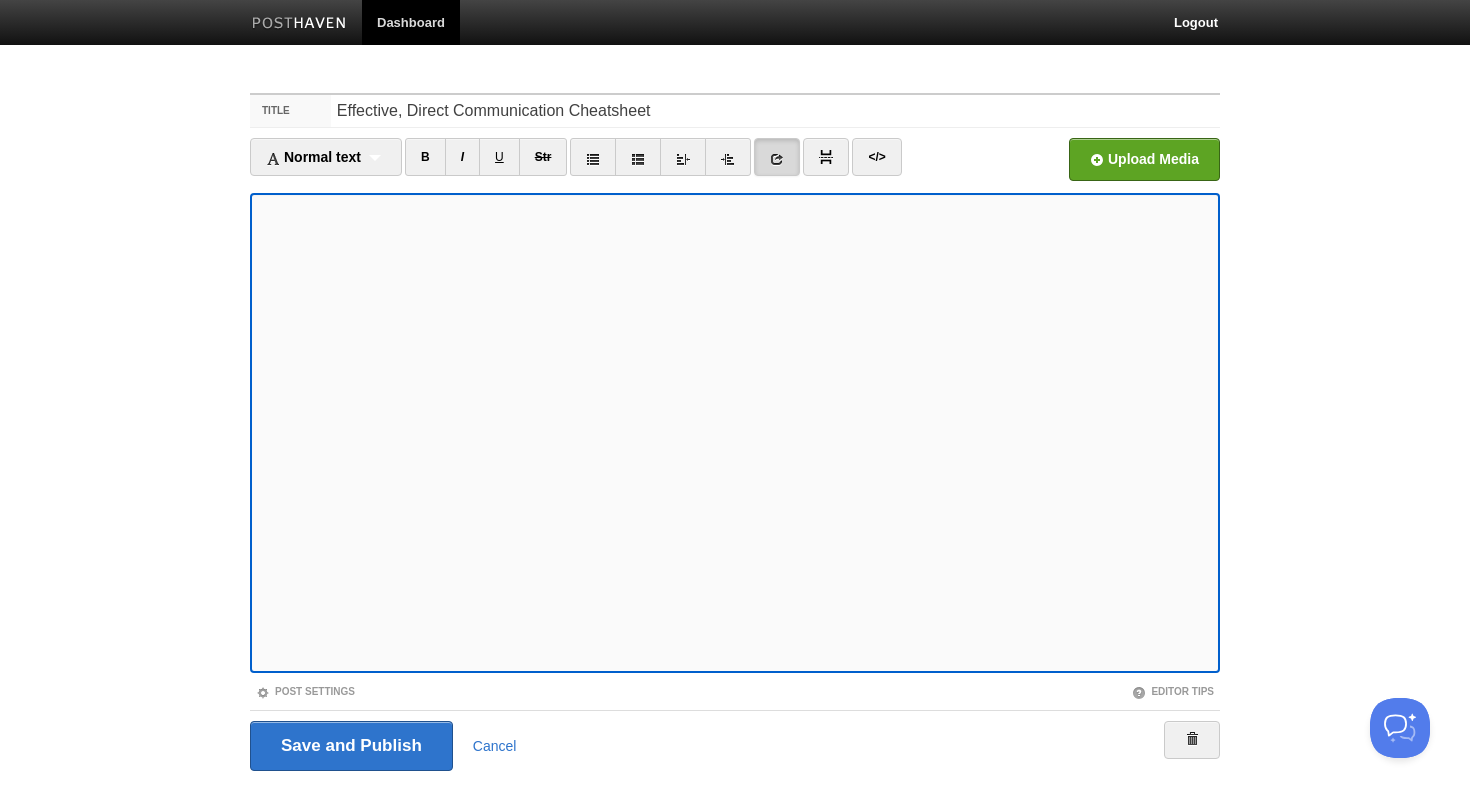 click at bounding box center (777, 157) 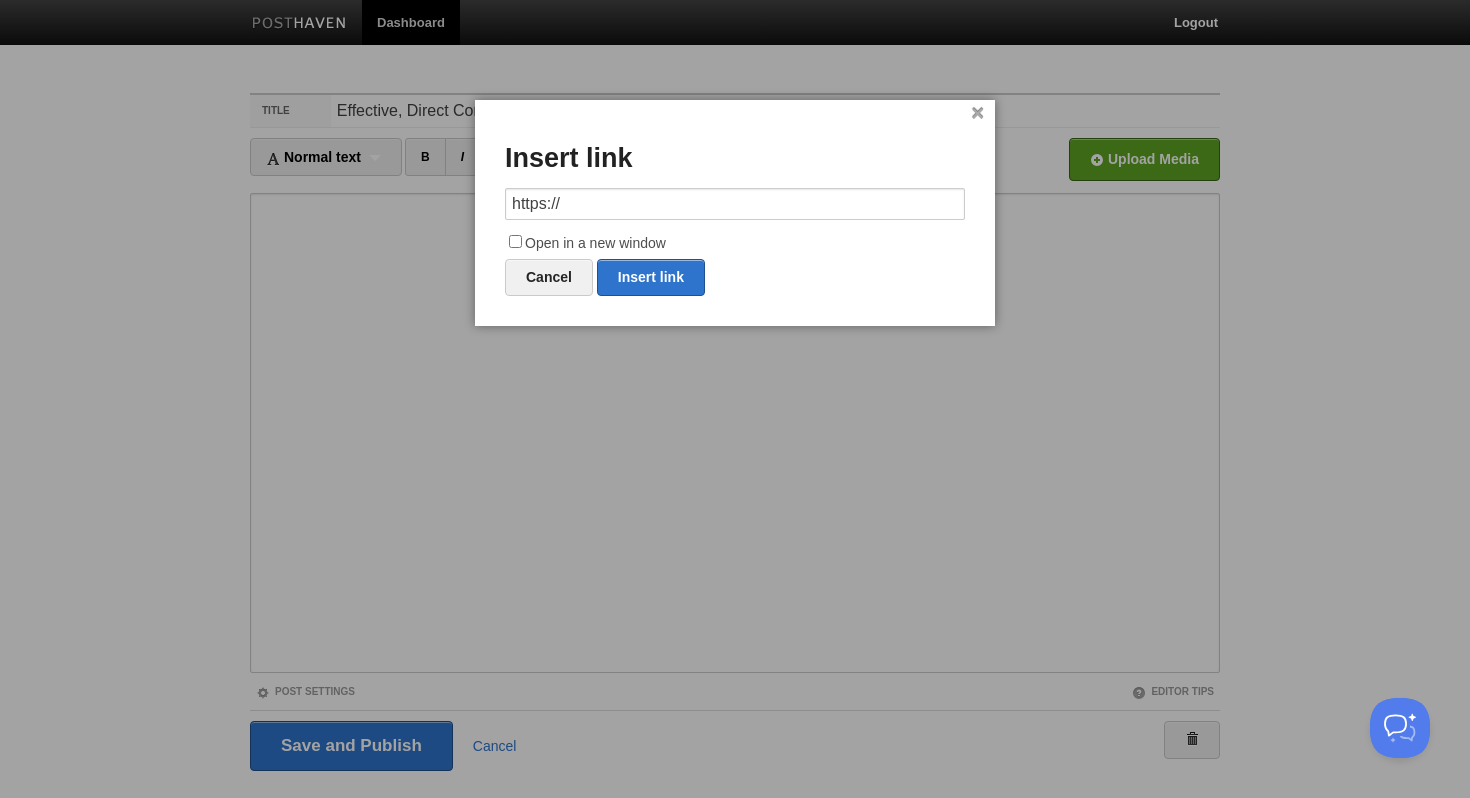 click on "https://" at bounding box center [735, 204] 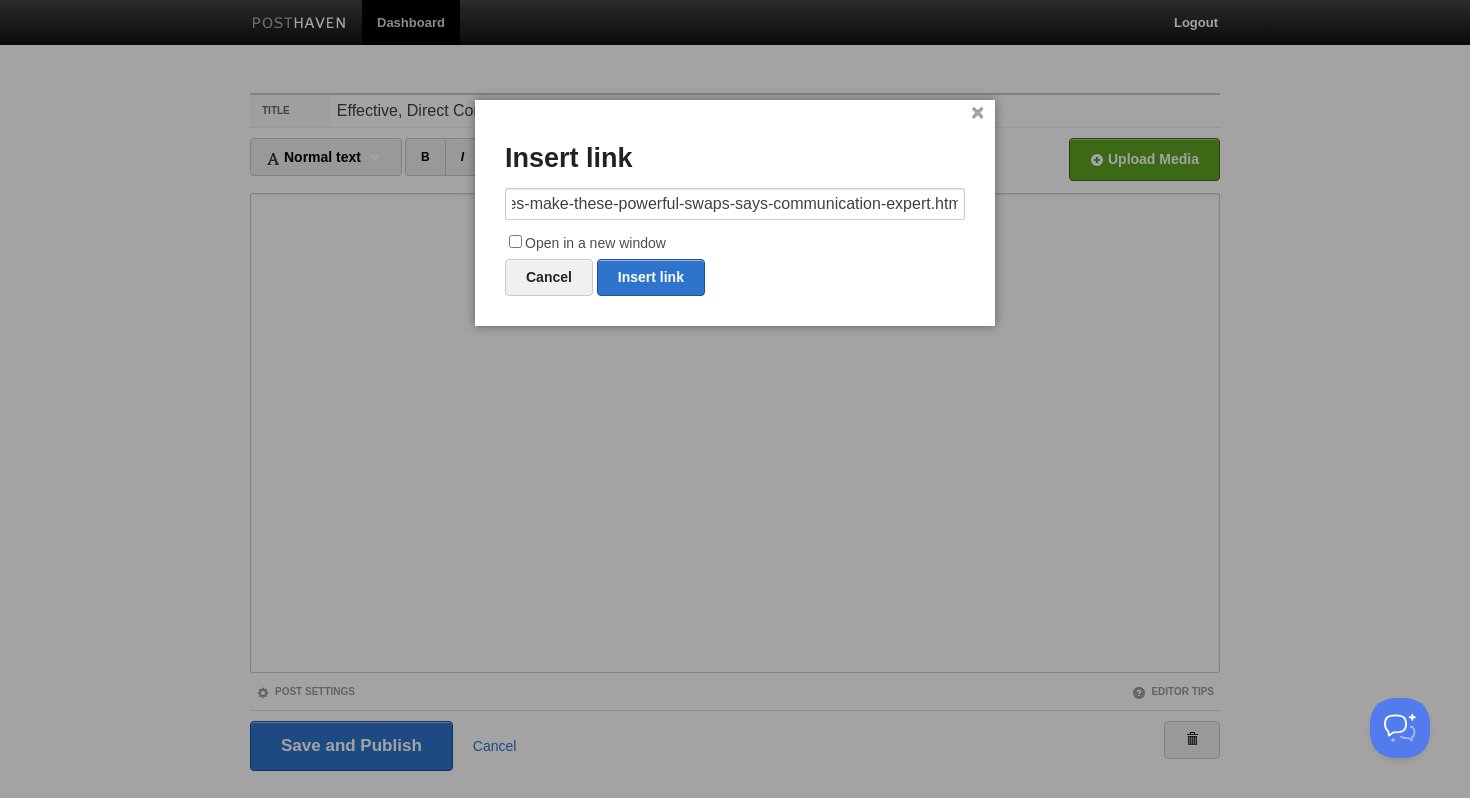 scroll, scrollTop: 0, scrollLeft: 0, axis: both 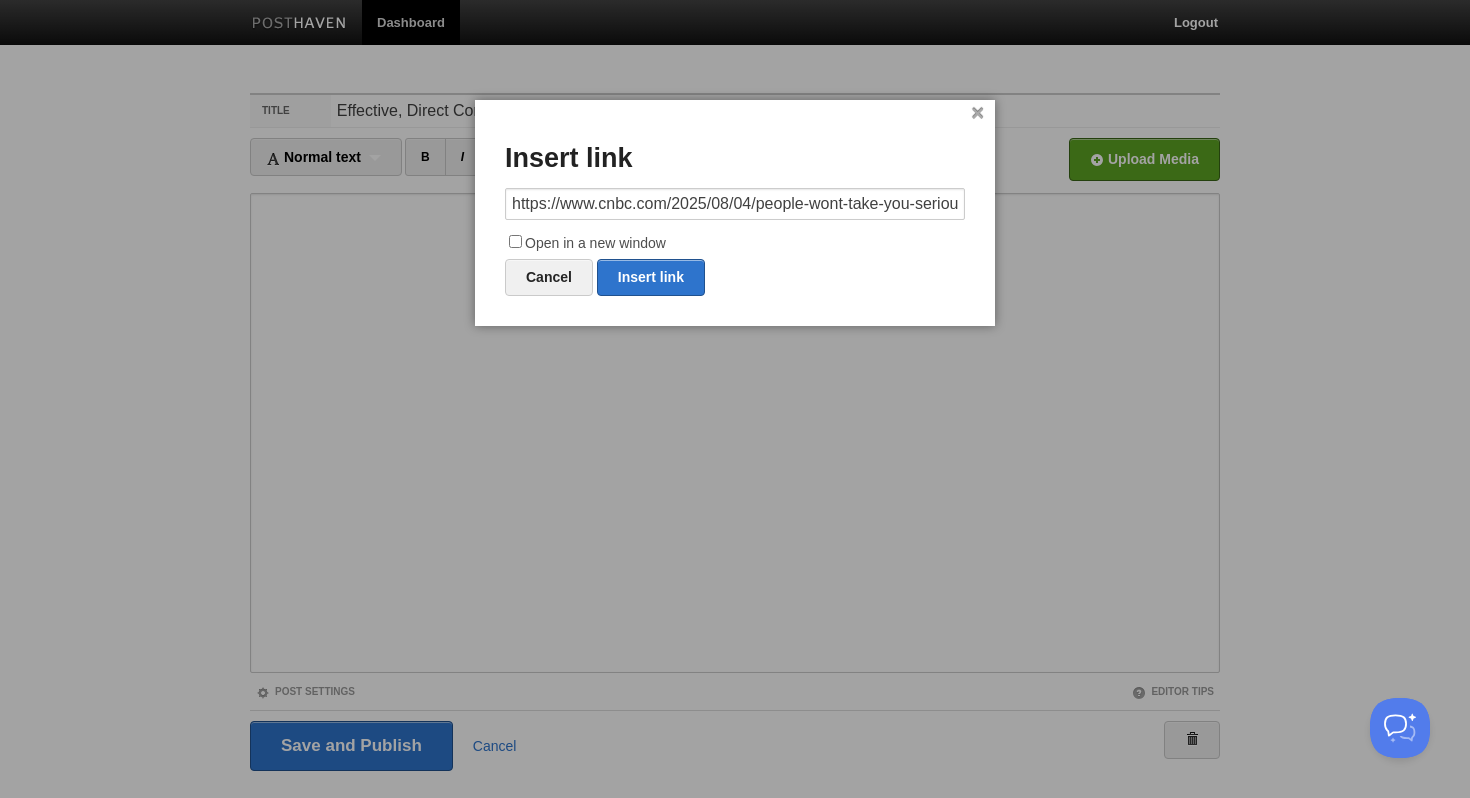 type on "https://www.cnbc.com/2025/08/04/people-wont-take-you-seriously-if-you-use-these-phrases-make-these-powerful-swaps-says-communication-expert.html" 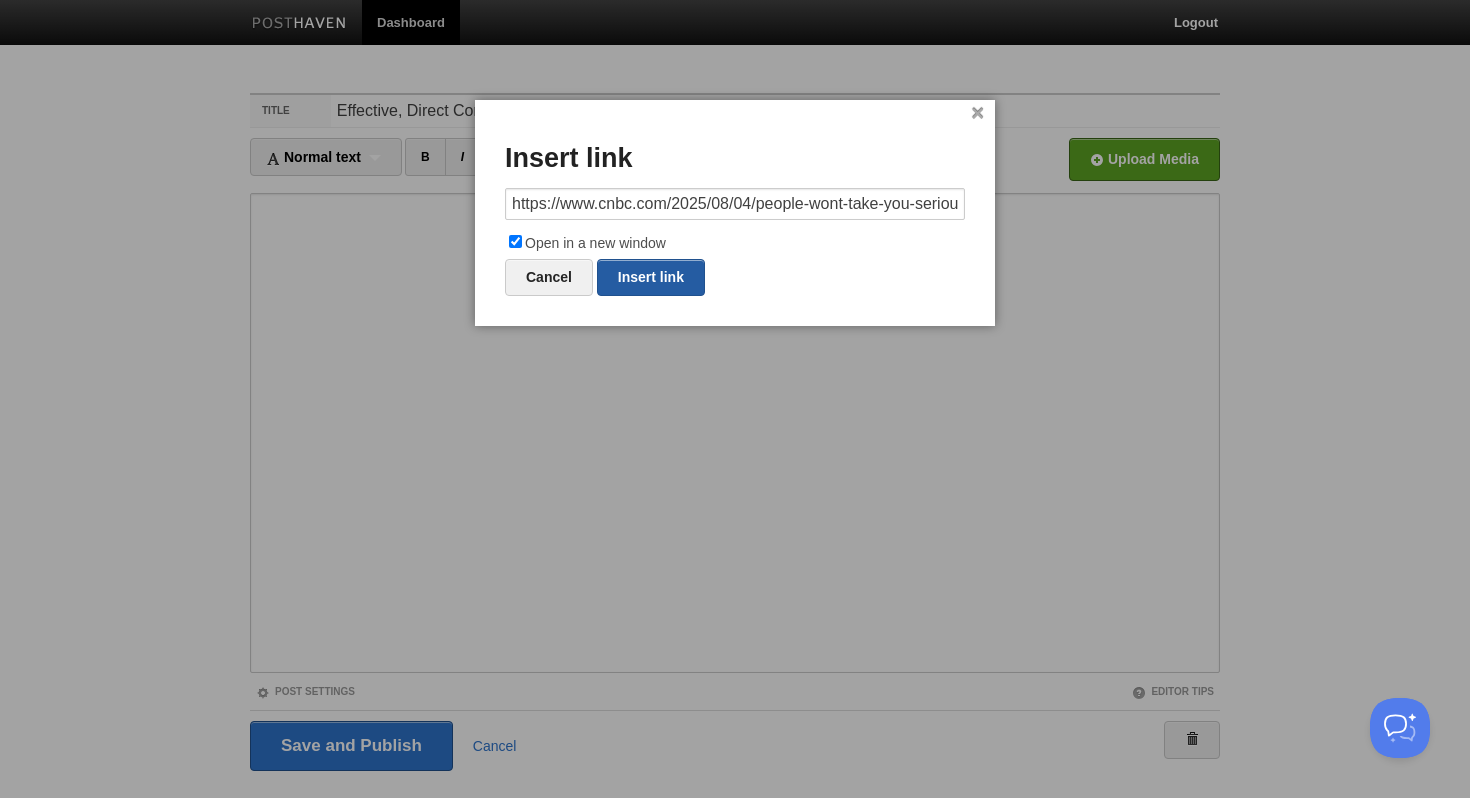 click on "Insert link" at bounding box center (651, 277) 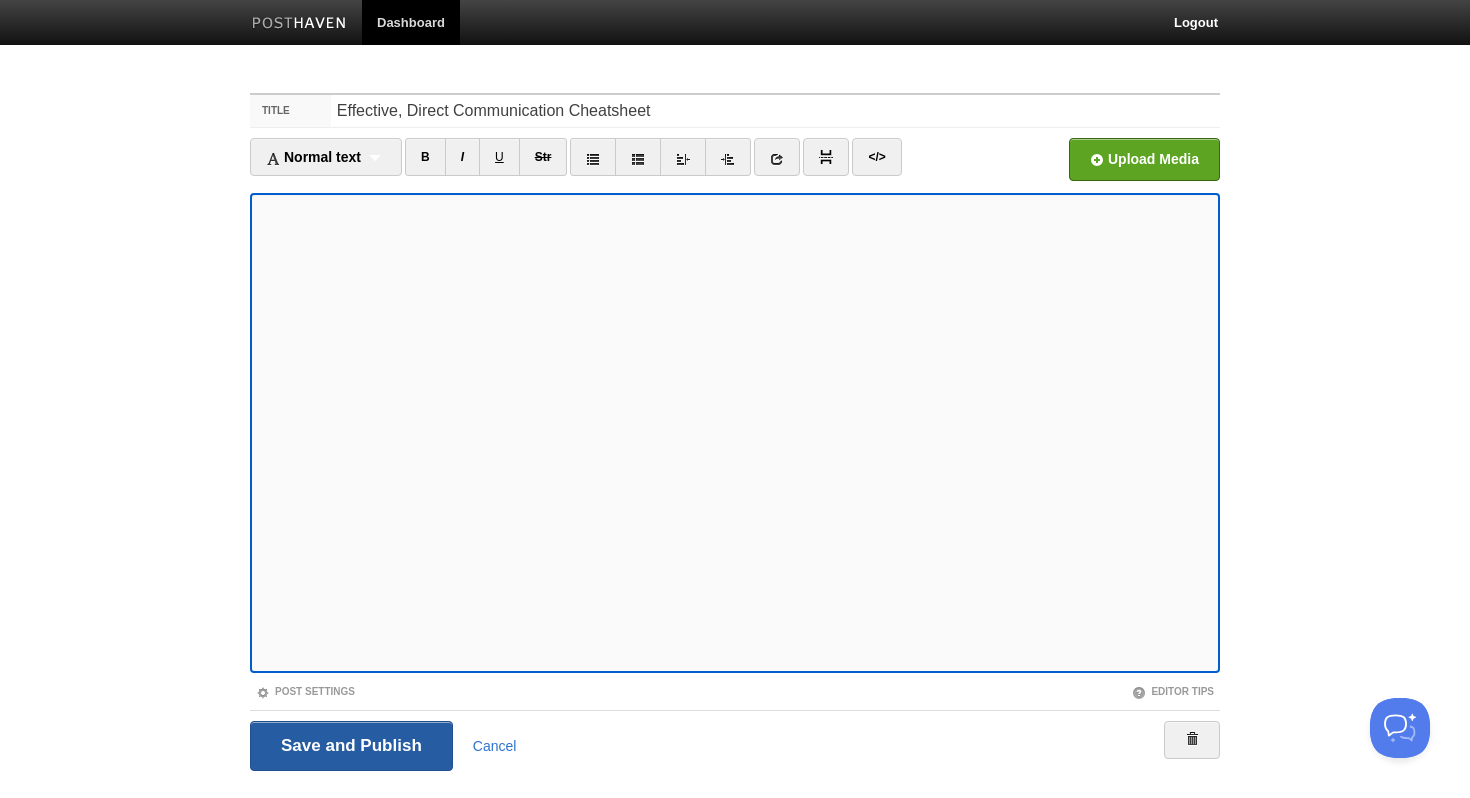 click on "Save and Publish" at bounding box center [351, 746] 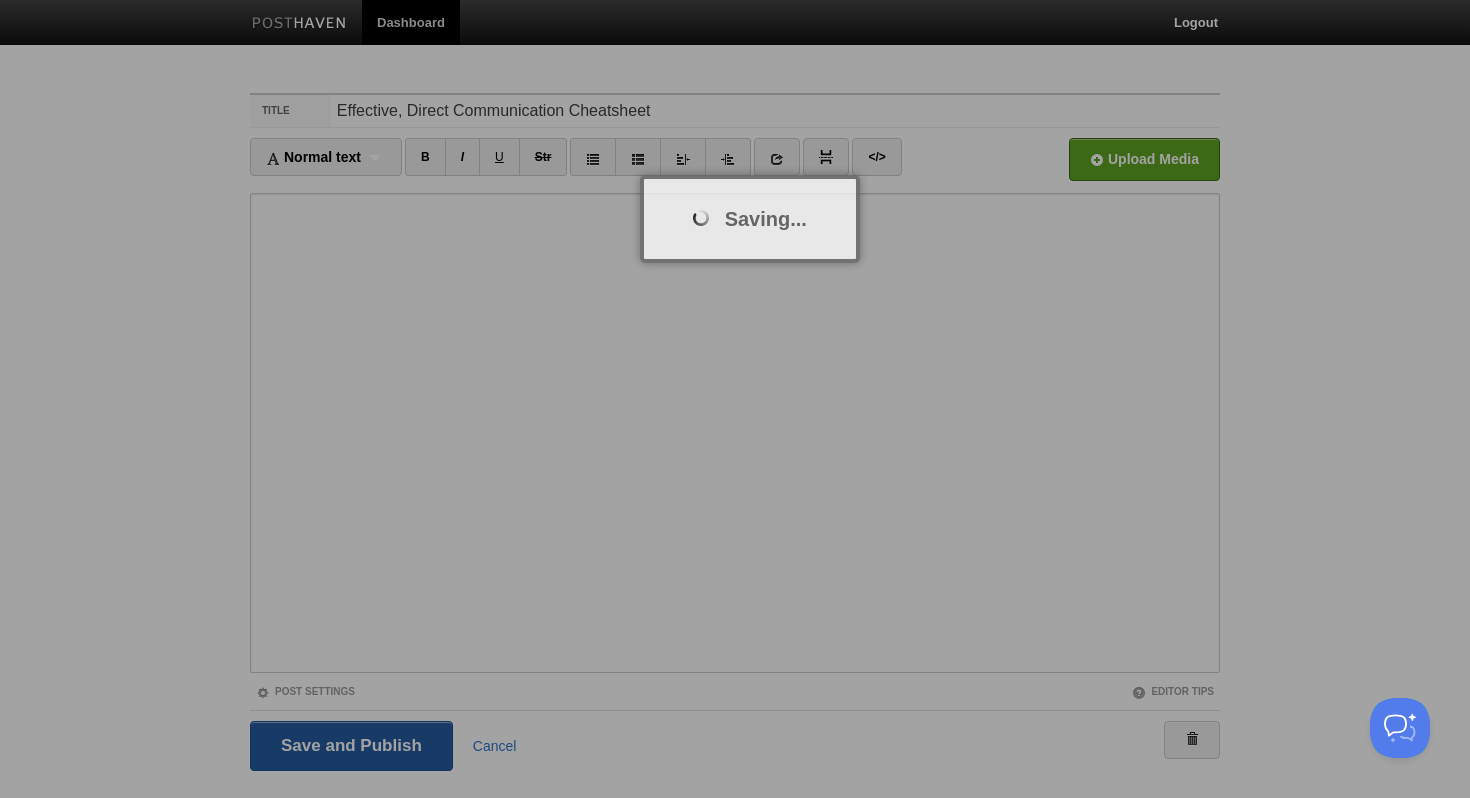 click at bounding box center (735, 399) 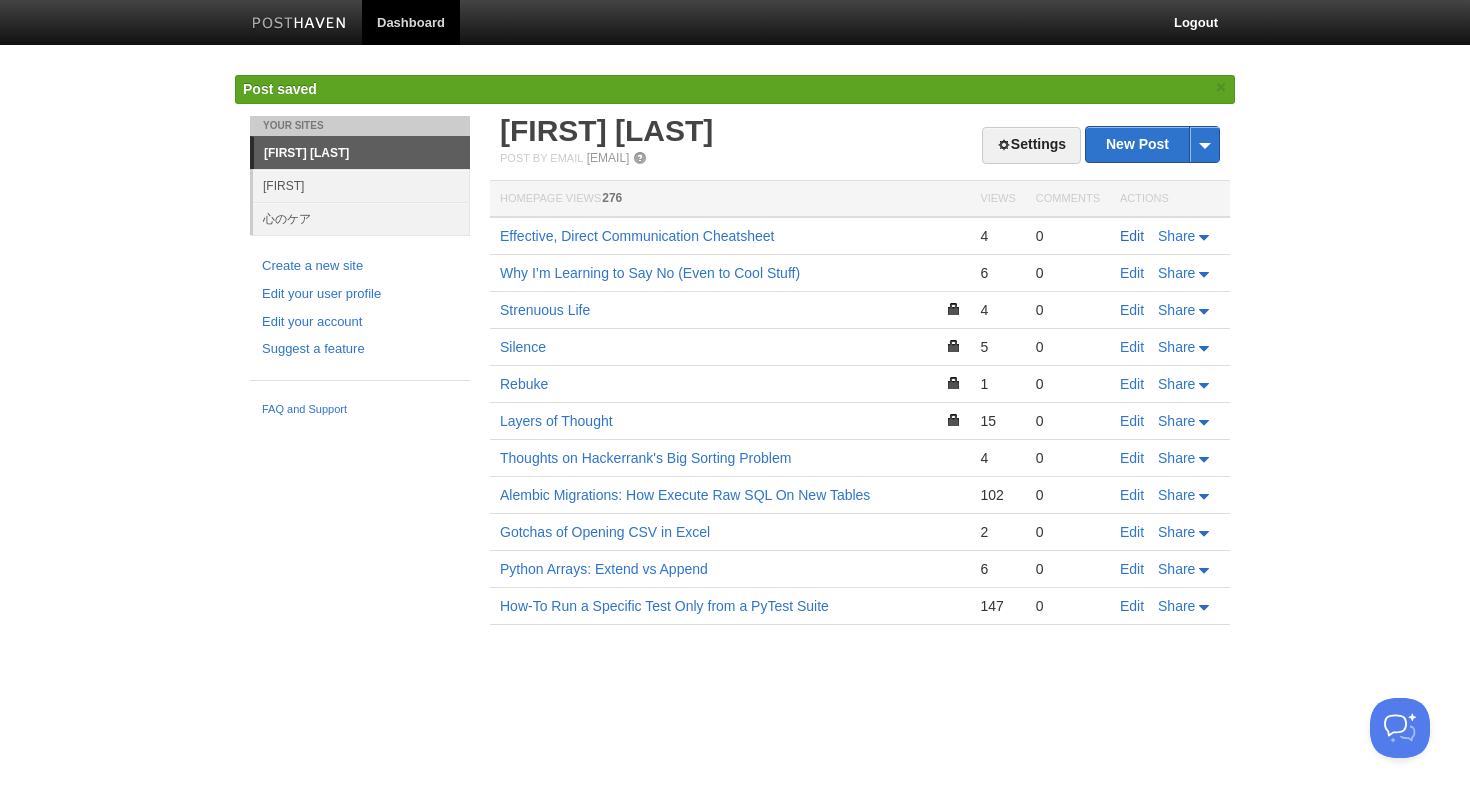 click on "Edit" at bounding box center (1132, 236) 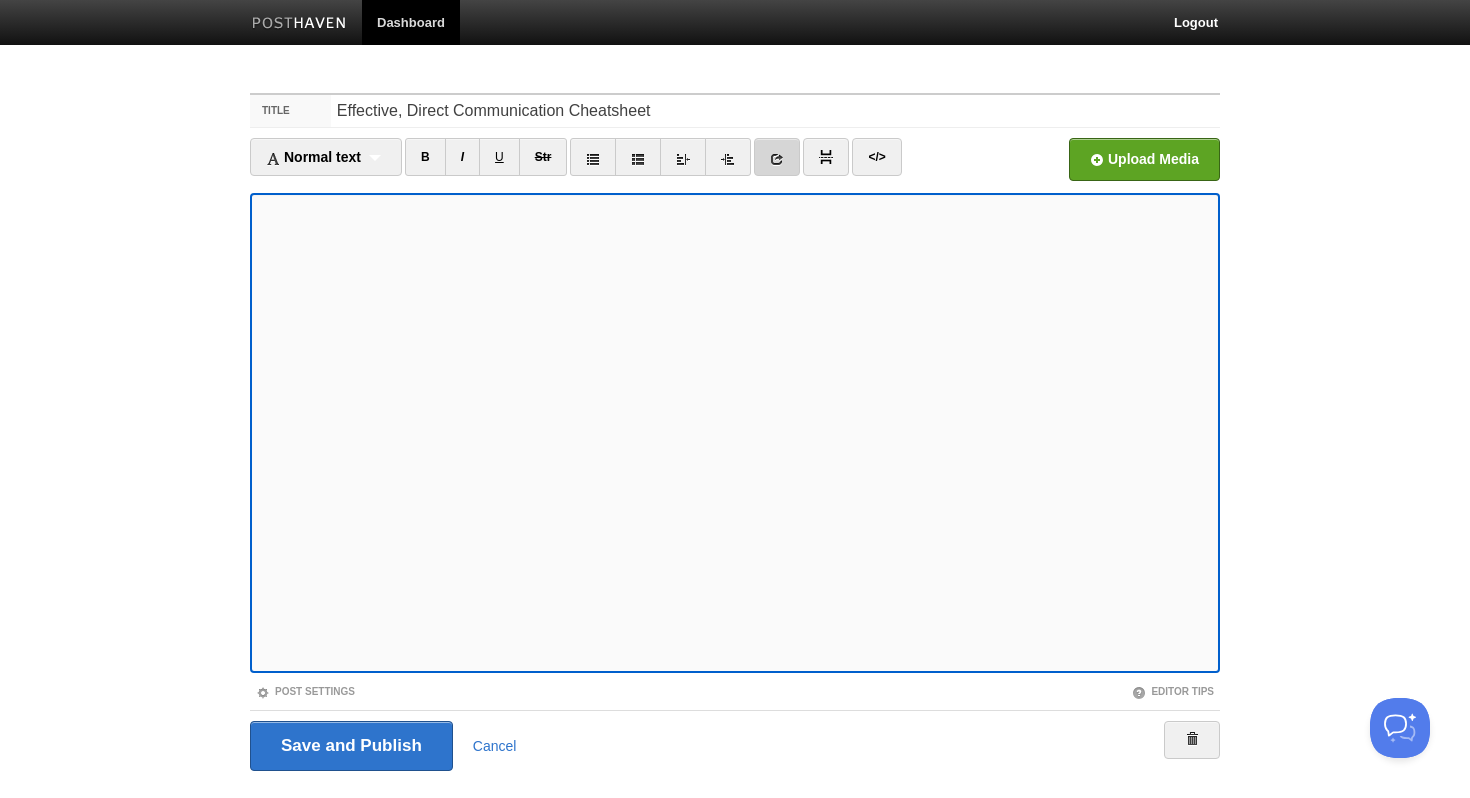 click at bounding box center [777, 157] 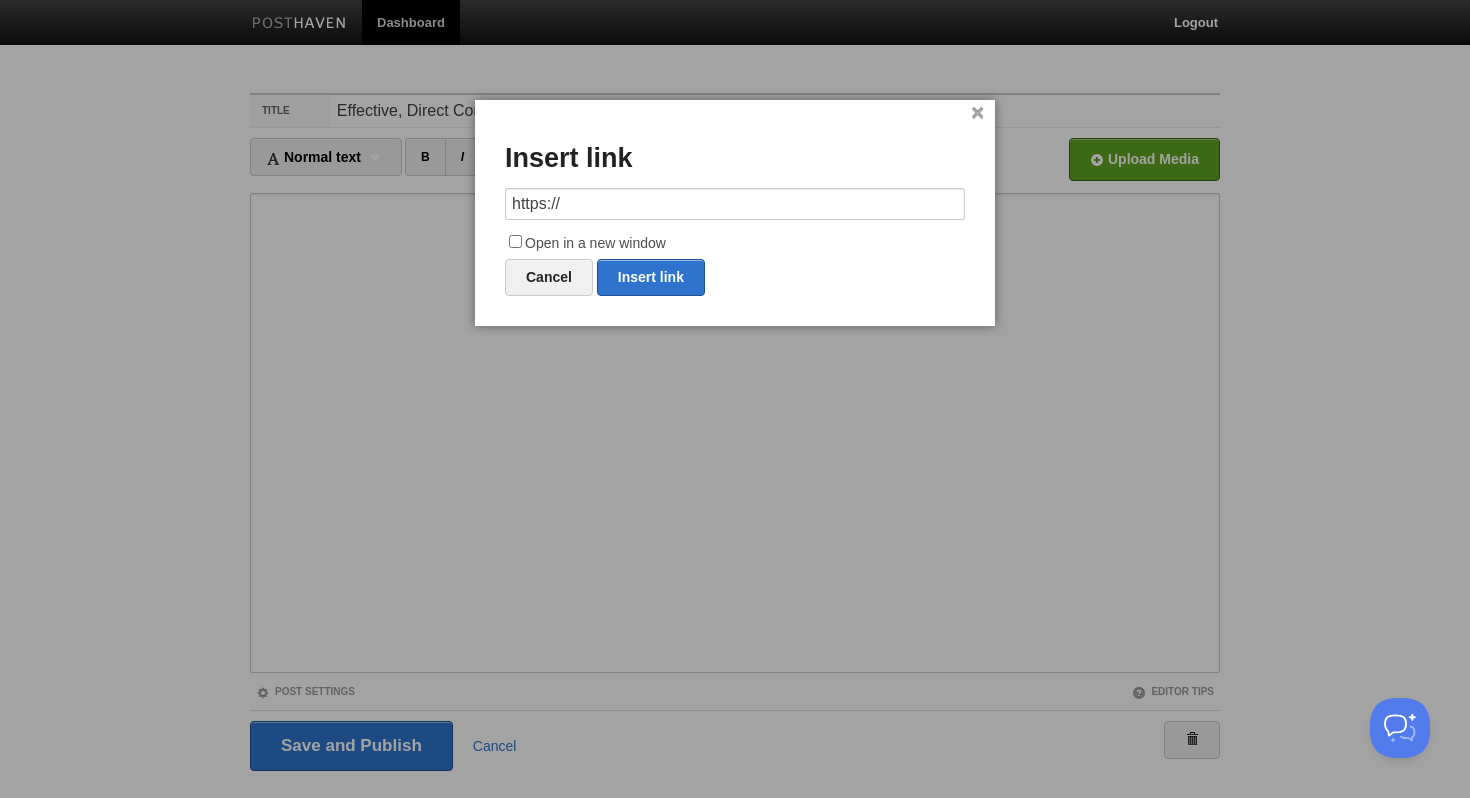 click on "https://" at bounding box center [735, 204] 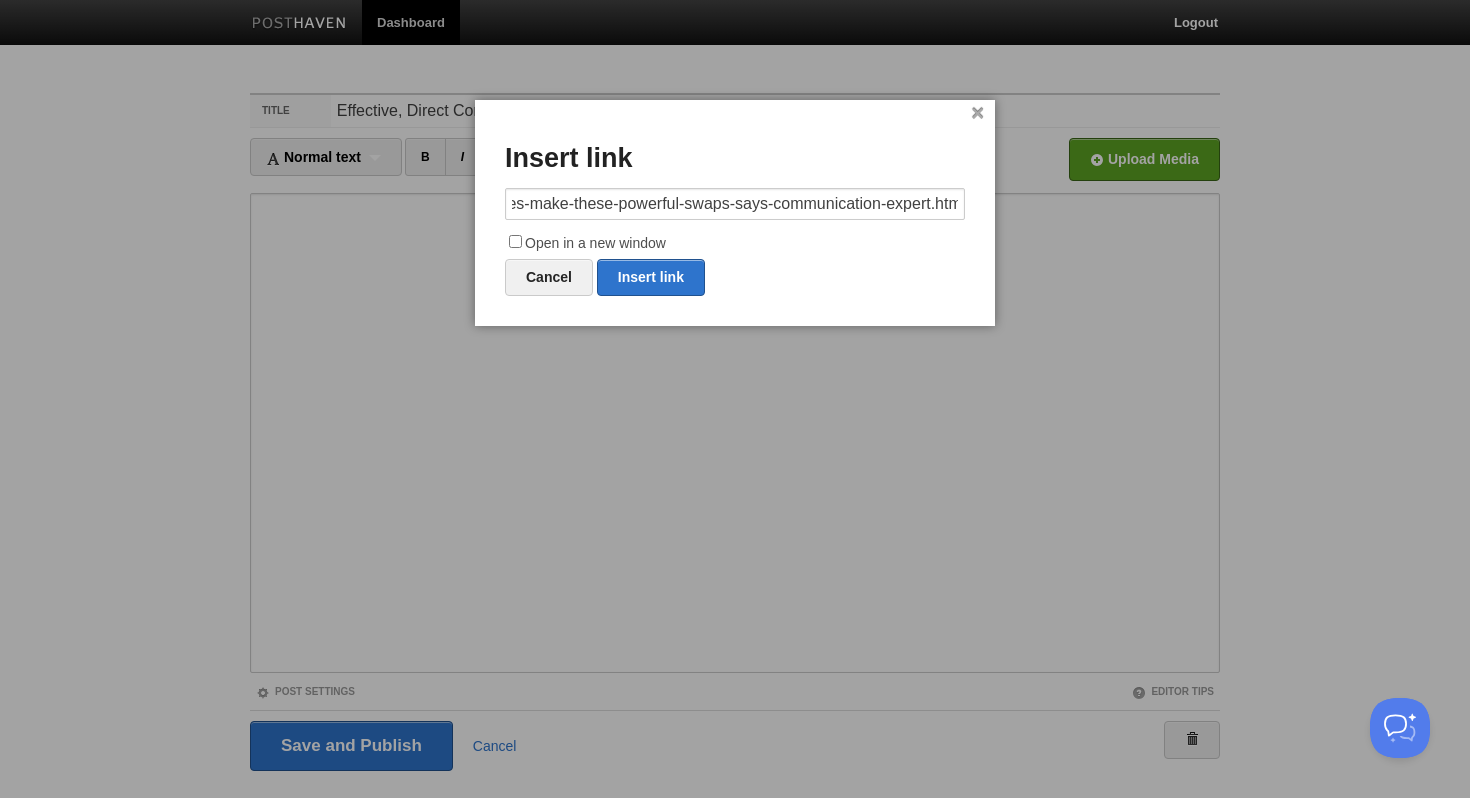 scroll, scrollTop: 0, scrollLeft: 0, axis: both 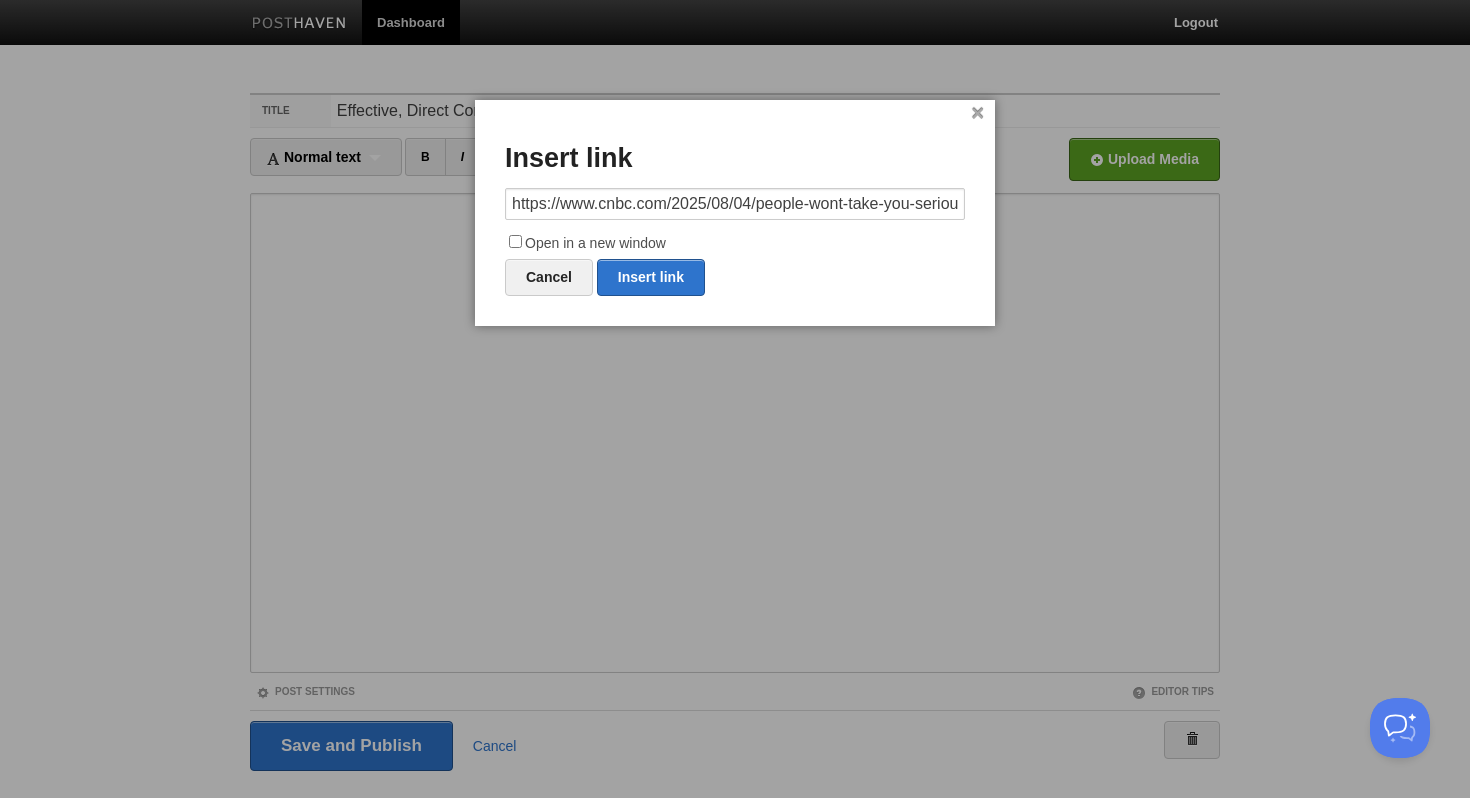 type on "https://www.cnbc.com/2025/08/04/people-wont-take-you-seriously-if-you-use-these-phrases-make-these-powerful-swaps-says-communication-expert.html" 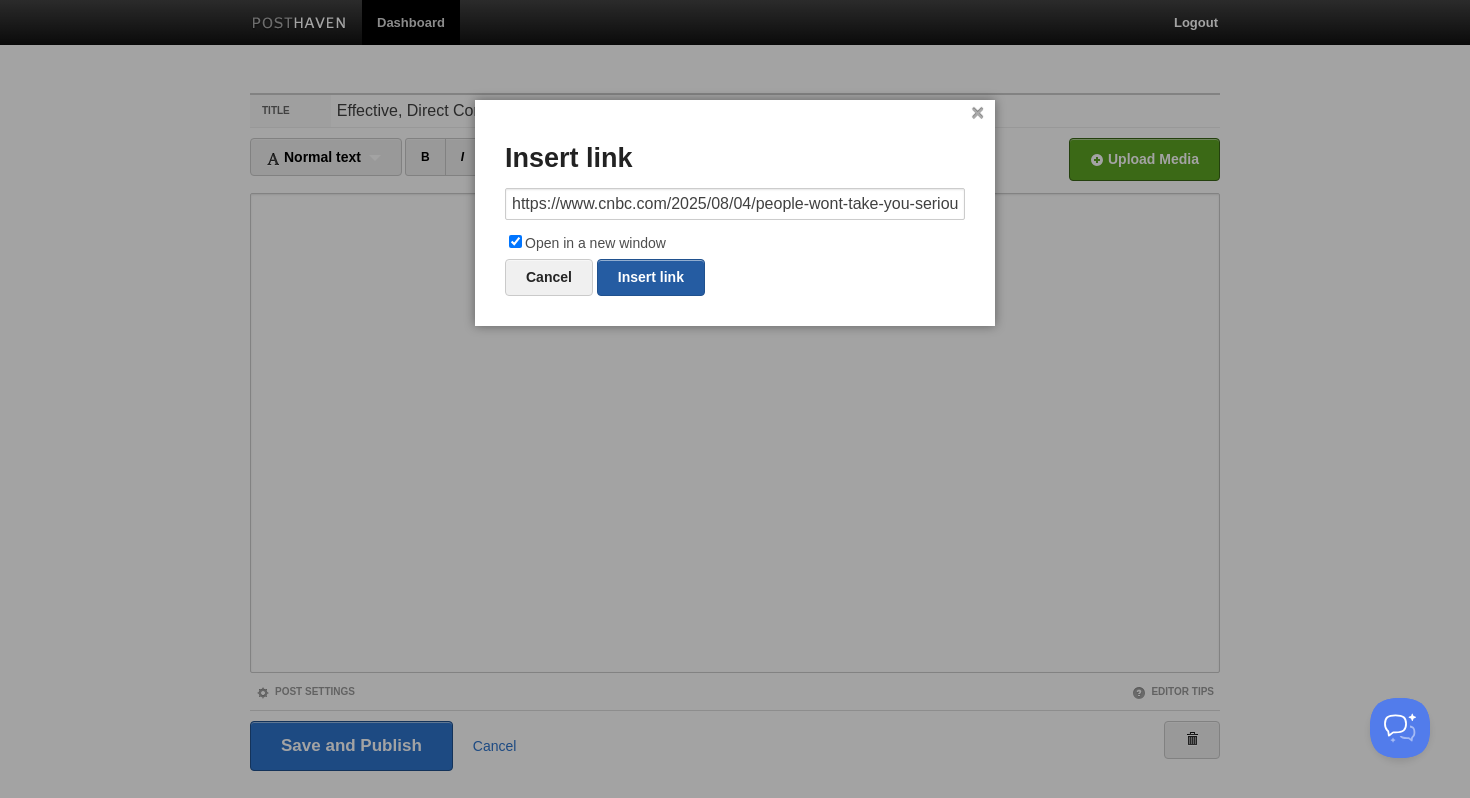 click on "Insert link" at bounding box center [651, 277] 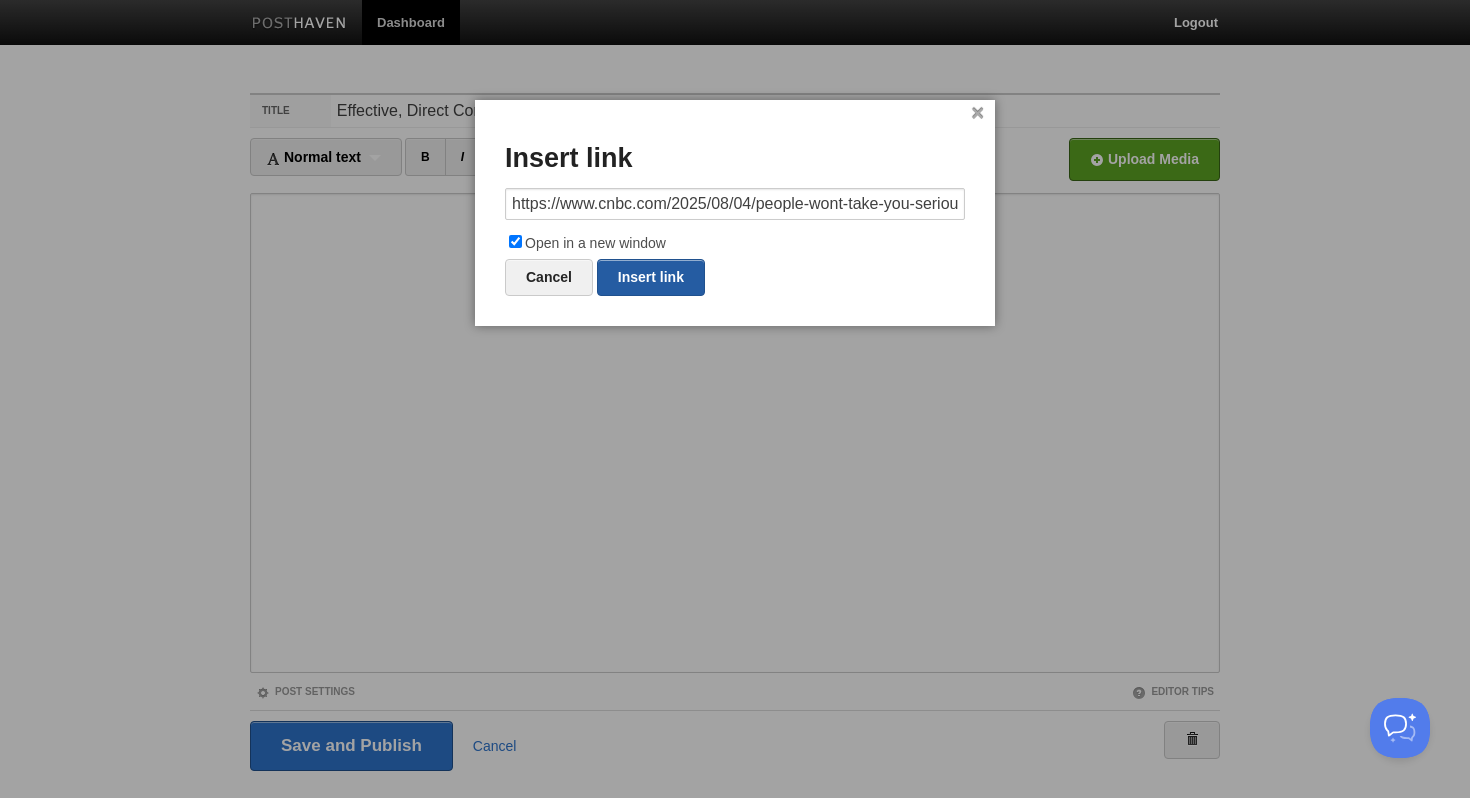 type on "https://" 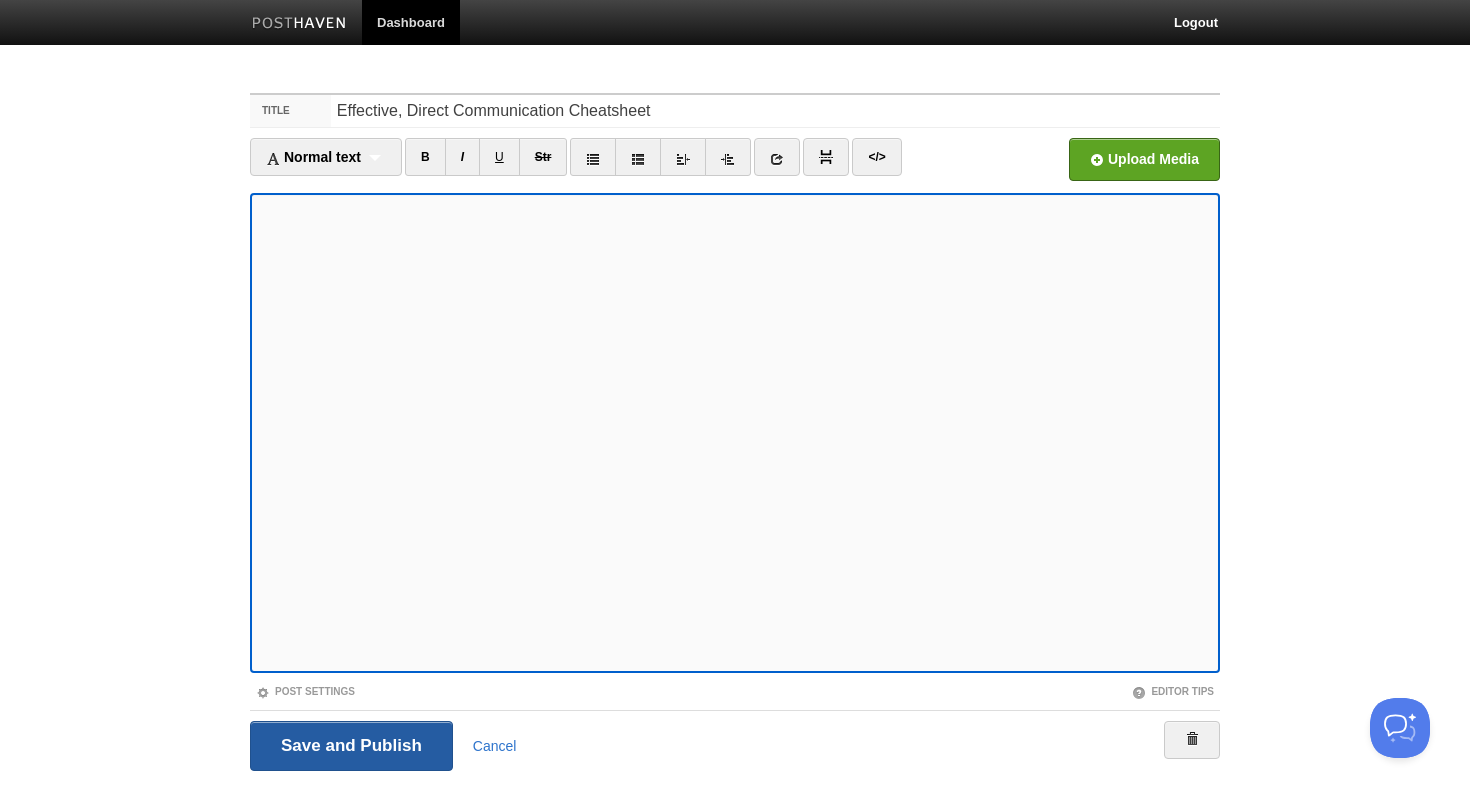 click on "Save and Publish" at bounding box center [351, 746] 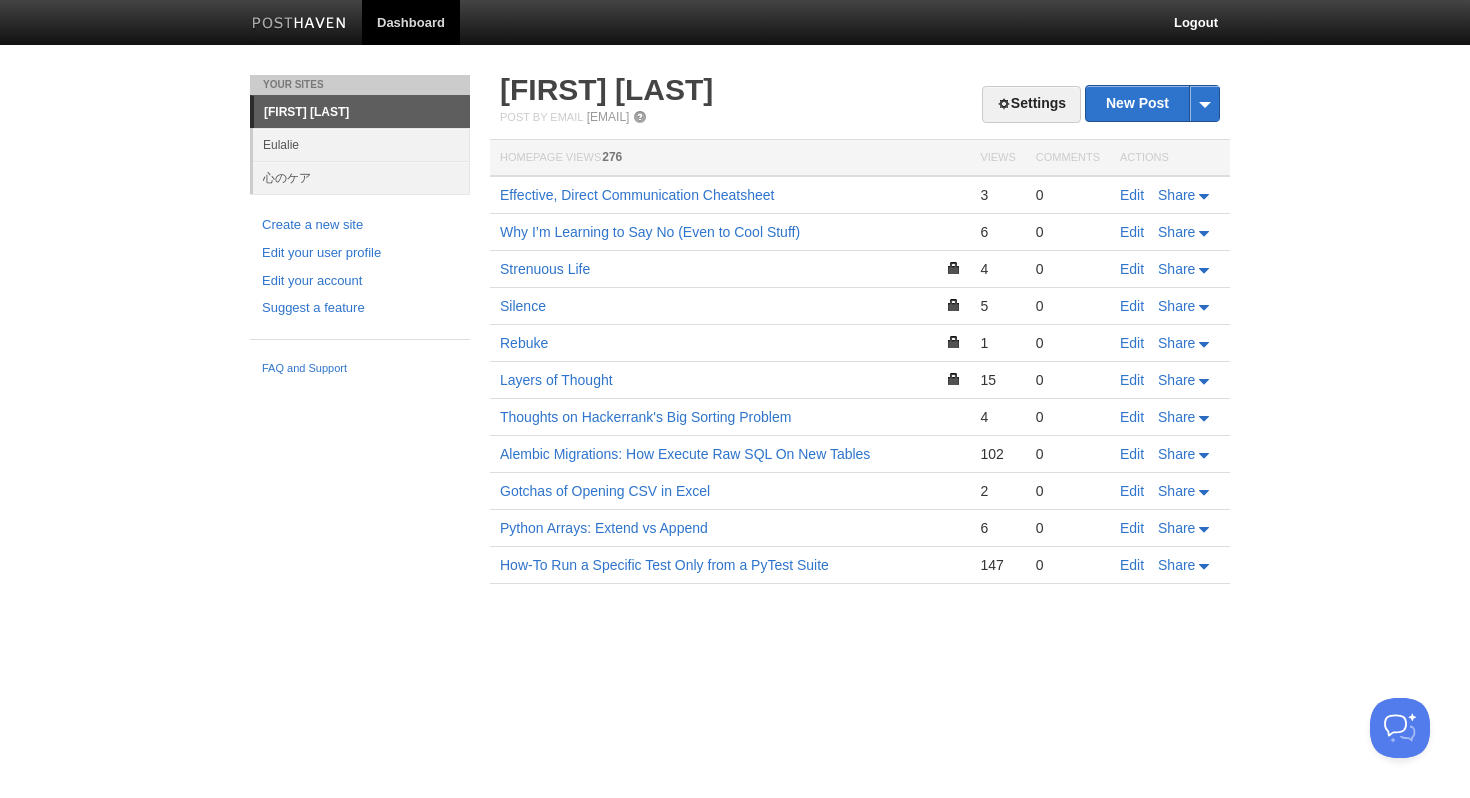 scroll, scrollTop: 0, scrollLeft: 0, axis: both 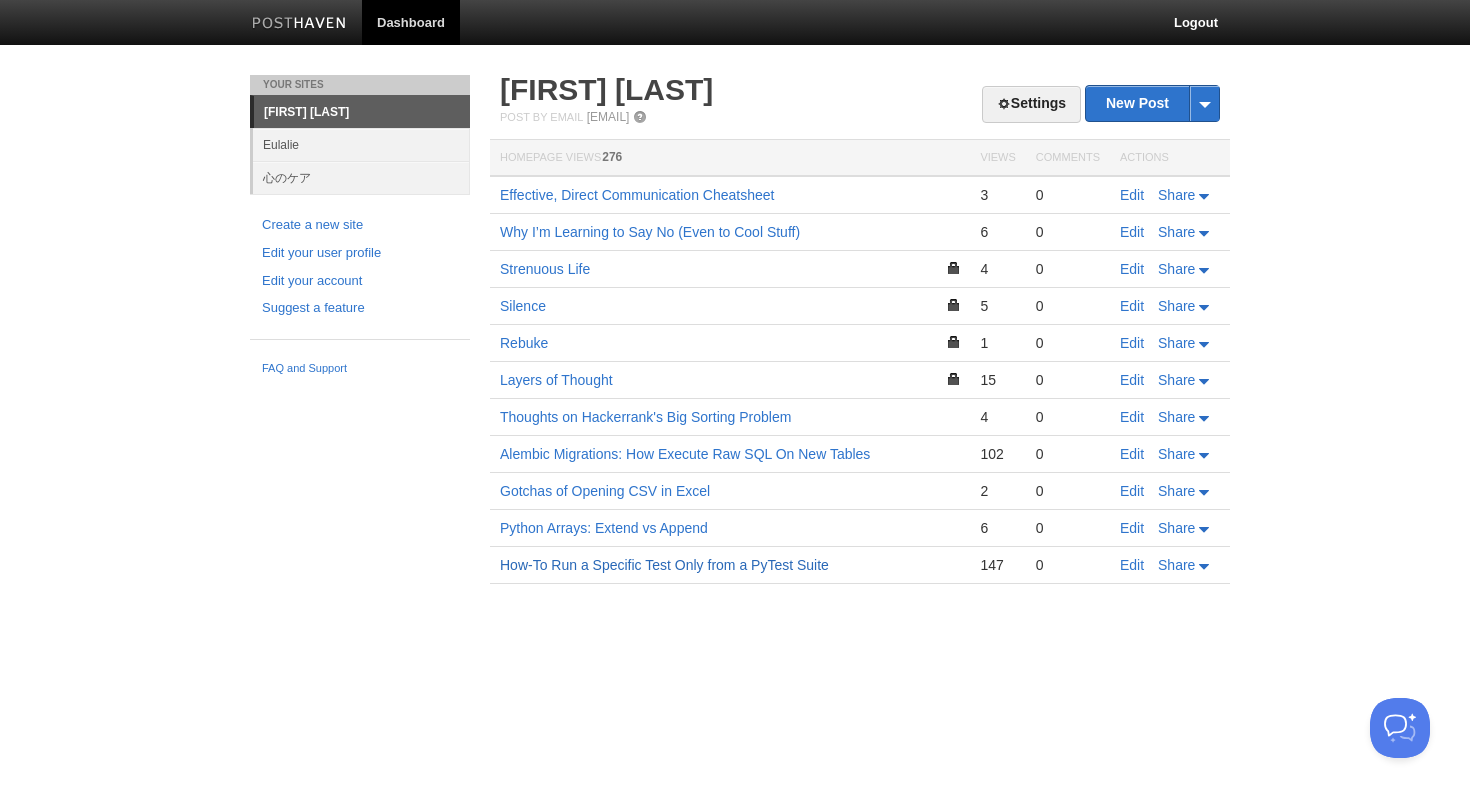 click on "How-To Run a Specific Test Only from a PyTest Suite" at bounding box center [664, 565] 